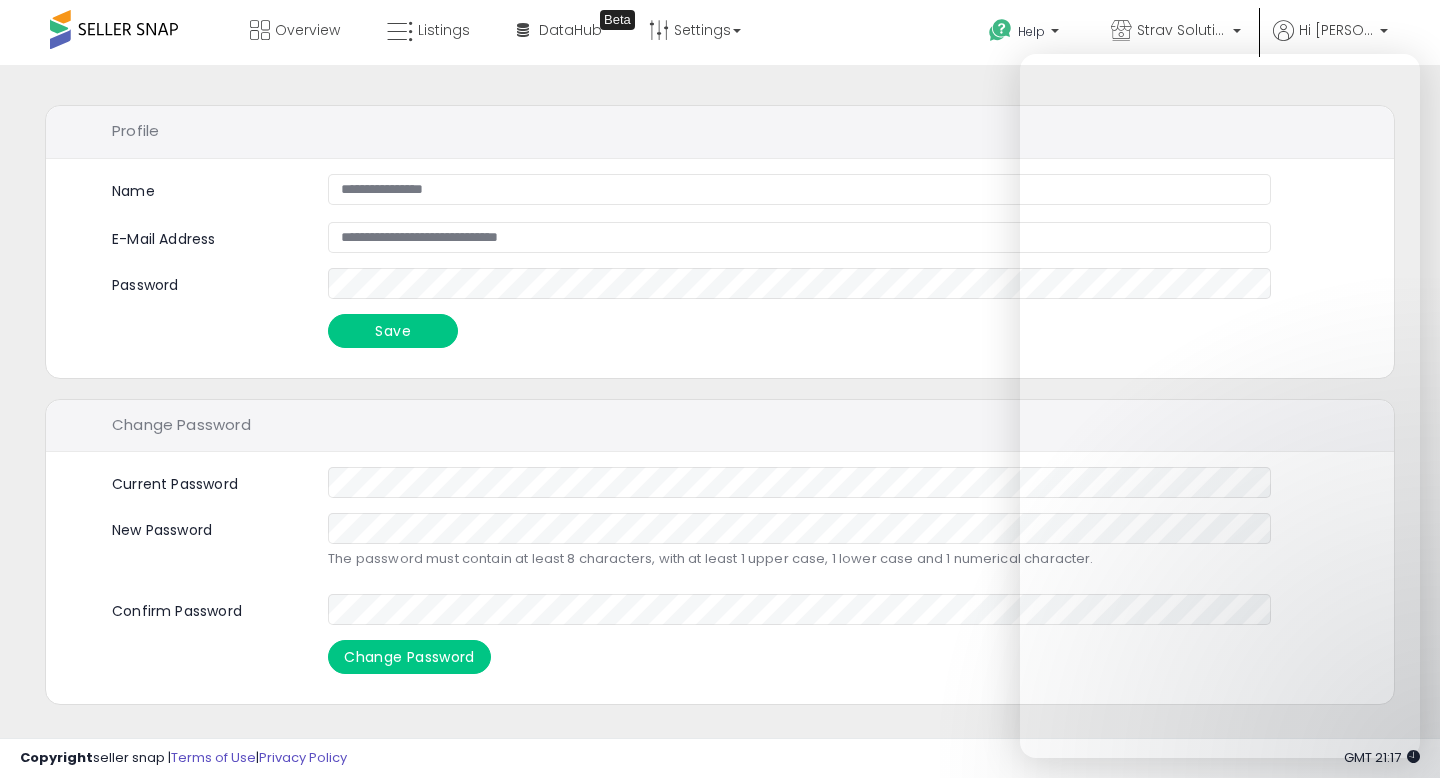 scroll, scrollTop: 0, scrollLeft: 0, axis: both 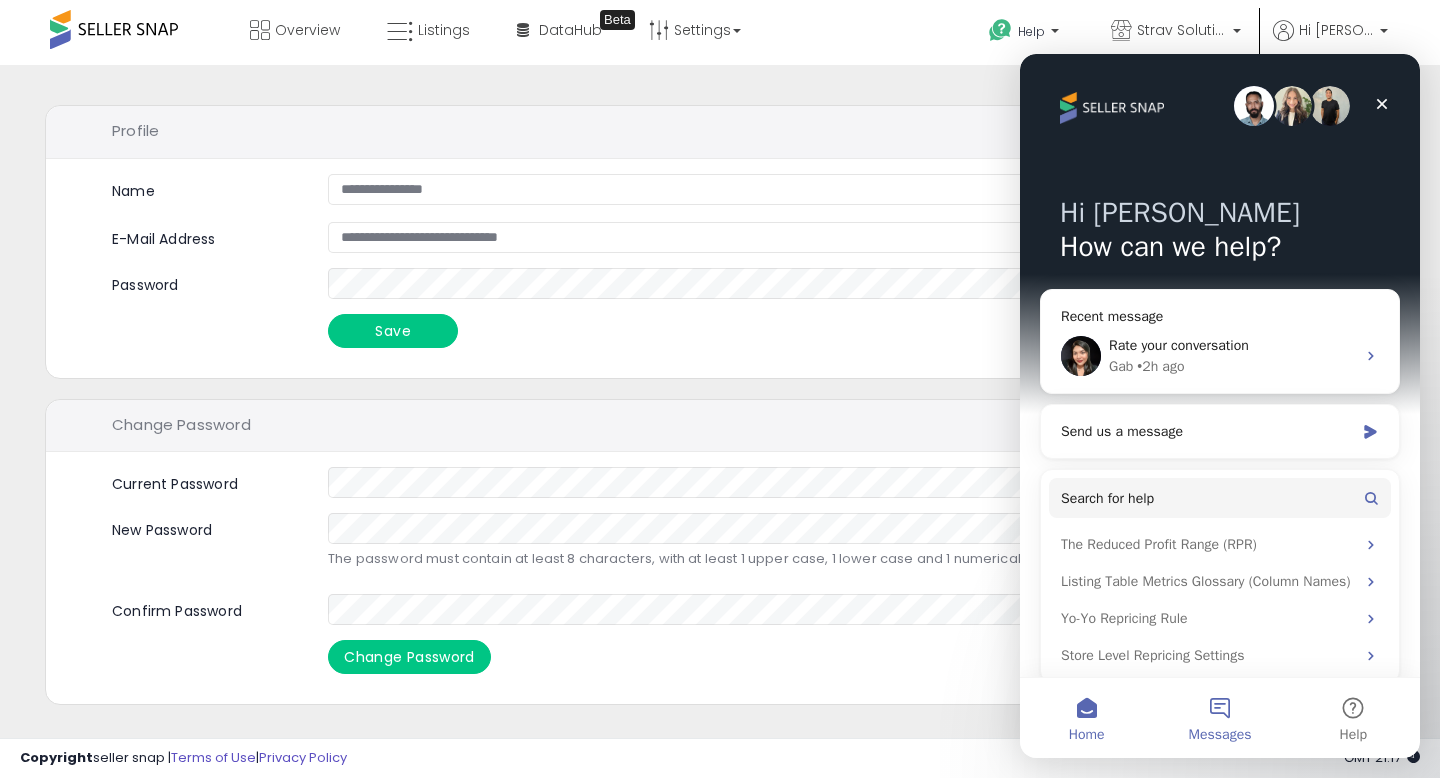 click on "Messages" at bounding box center [1219, 718] 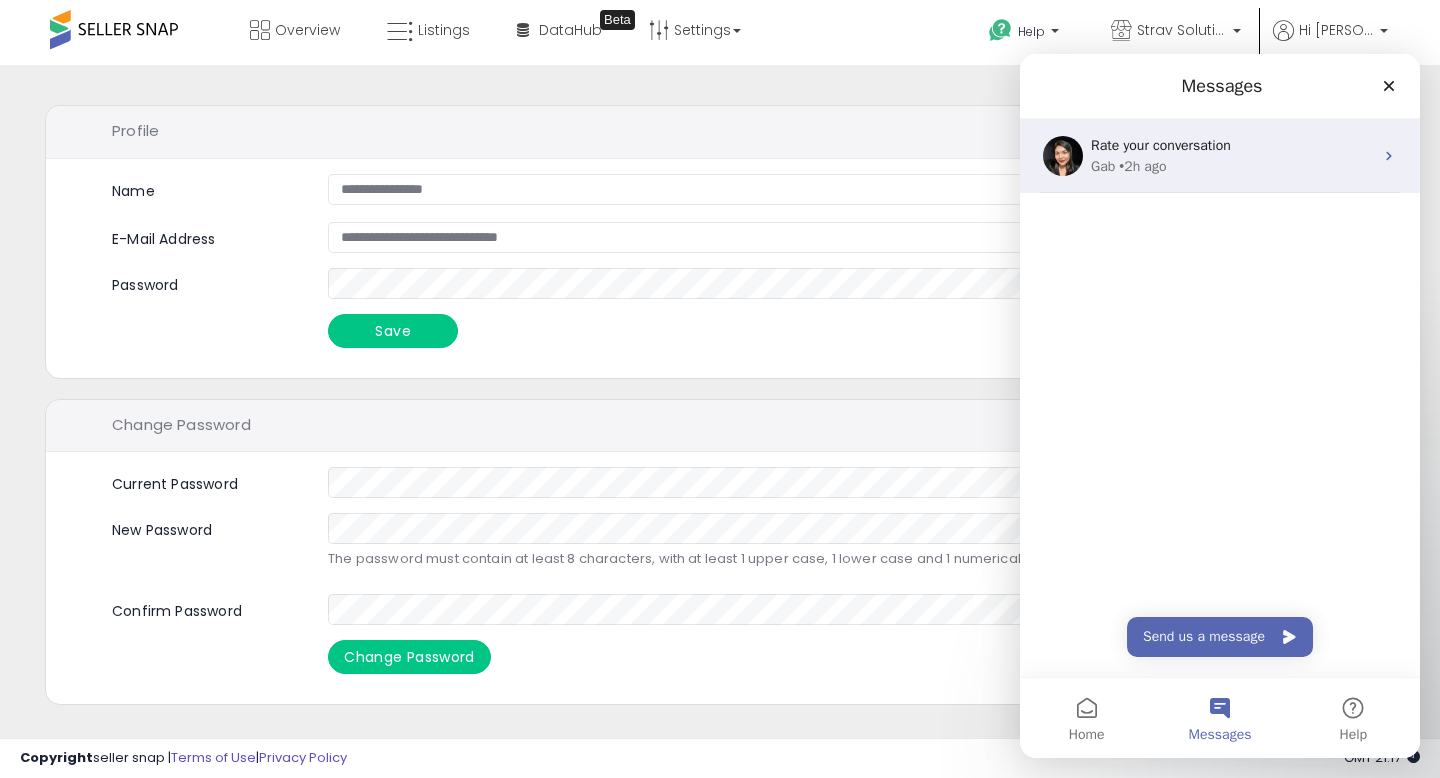 click on "•  2h ago" at bounding box center (1142, 166) 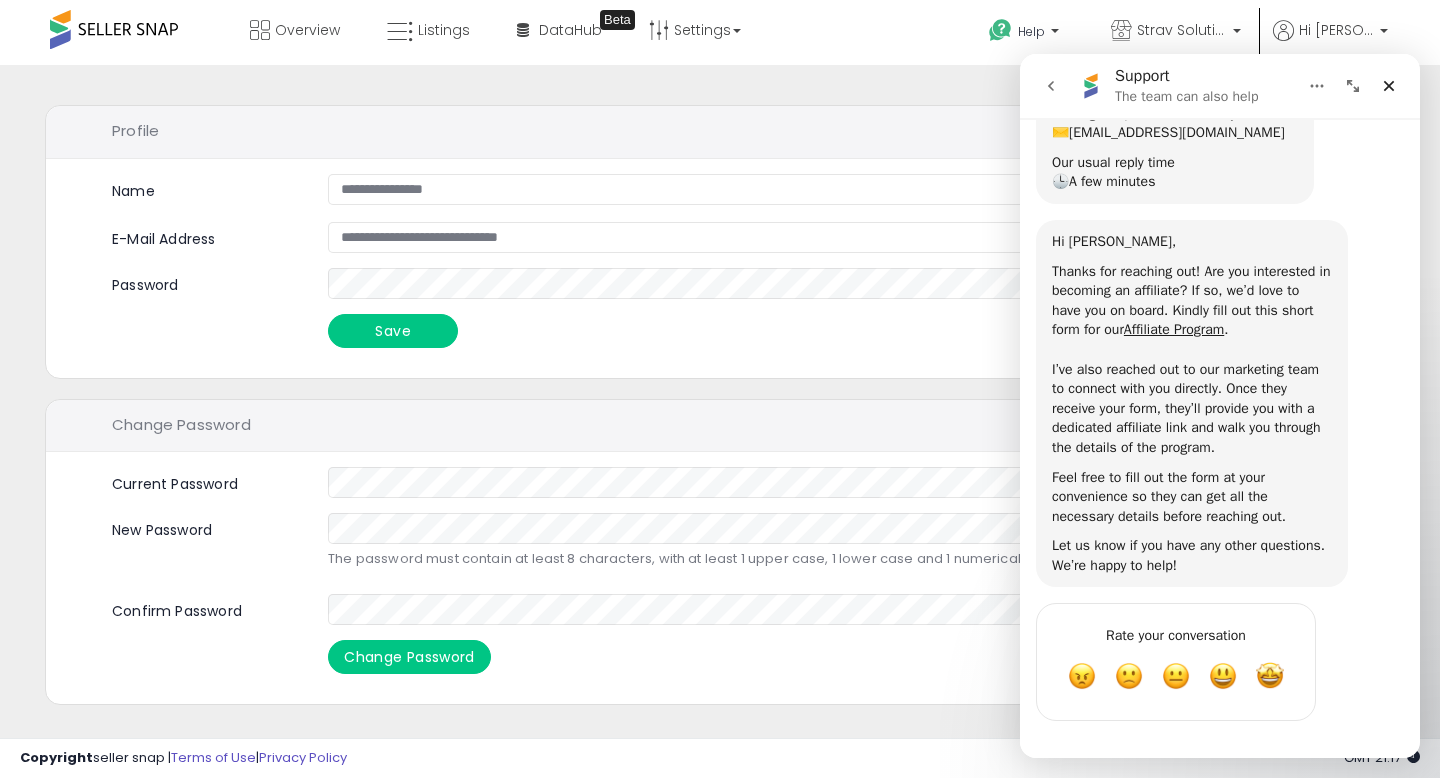 scroll, scrollTop: 194, scrollLeft: 0, axis: vertical 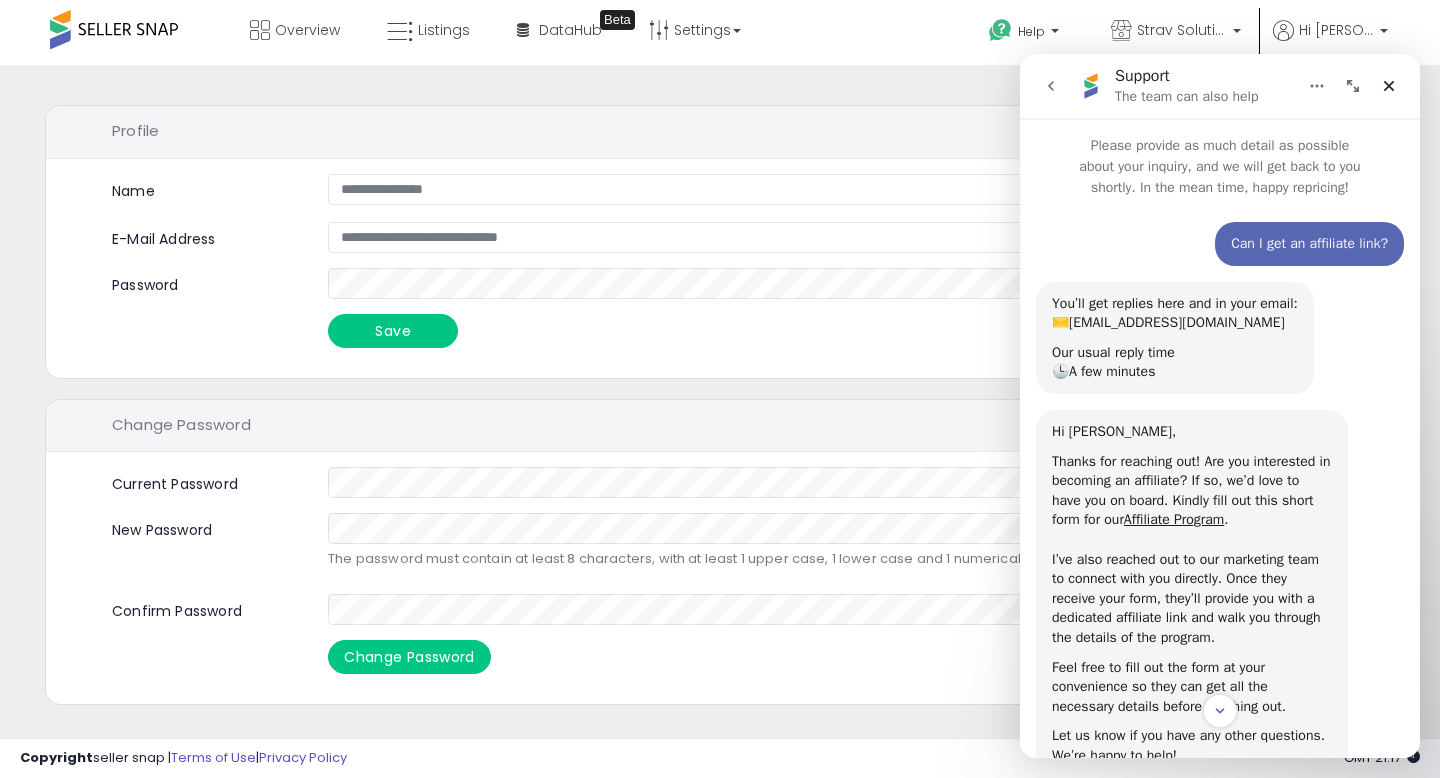 click 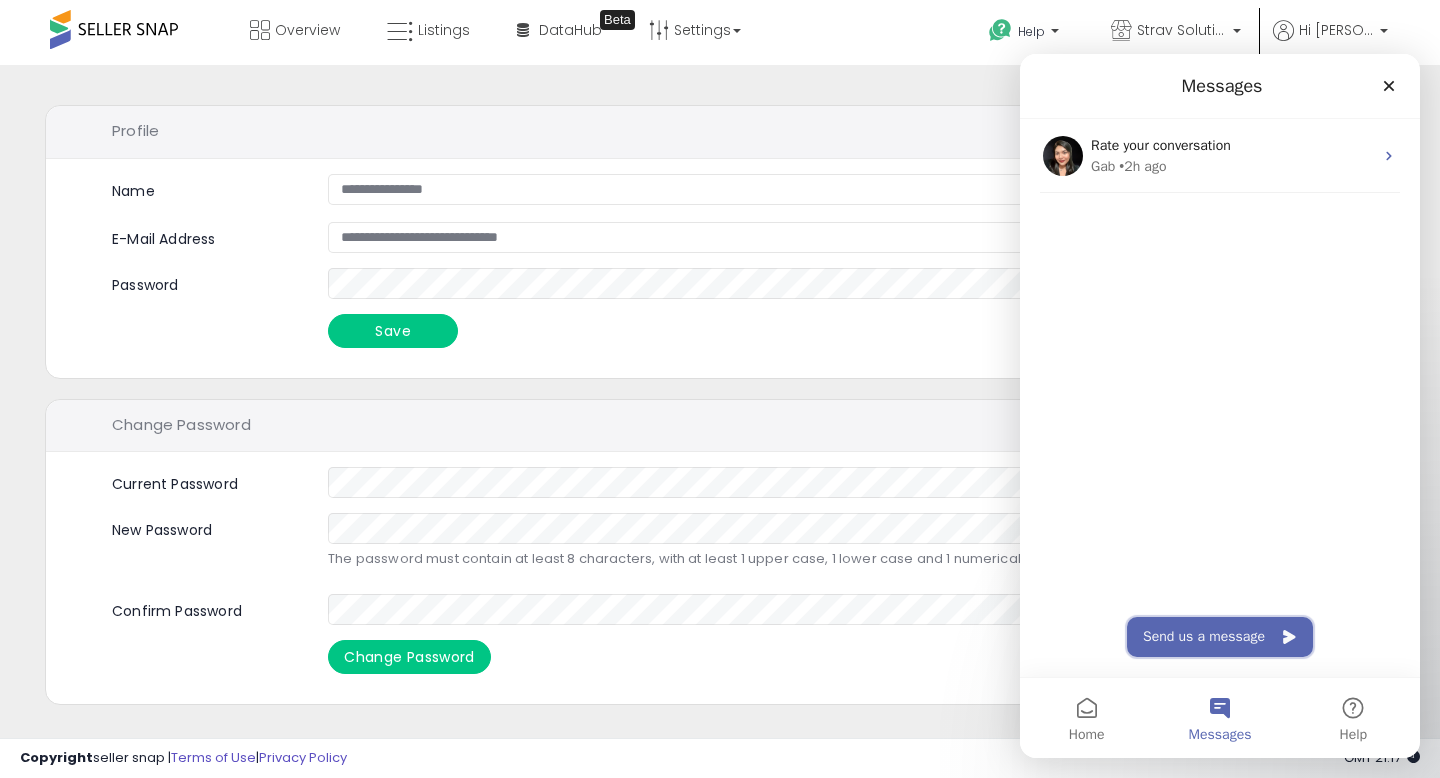 click on "Send us a message" at bounding box center (1220, 637) 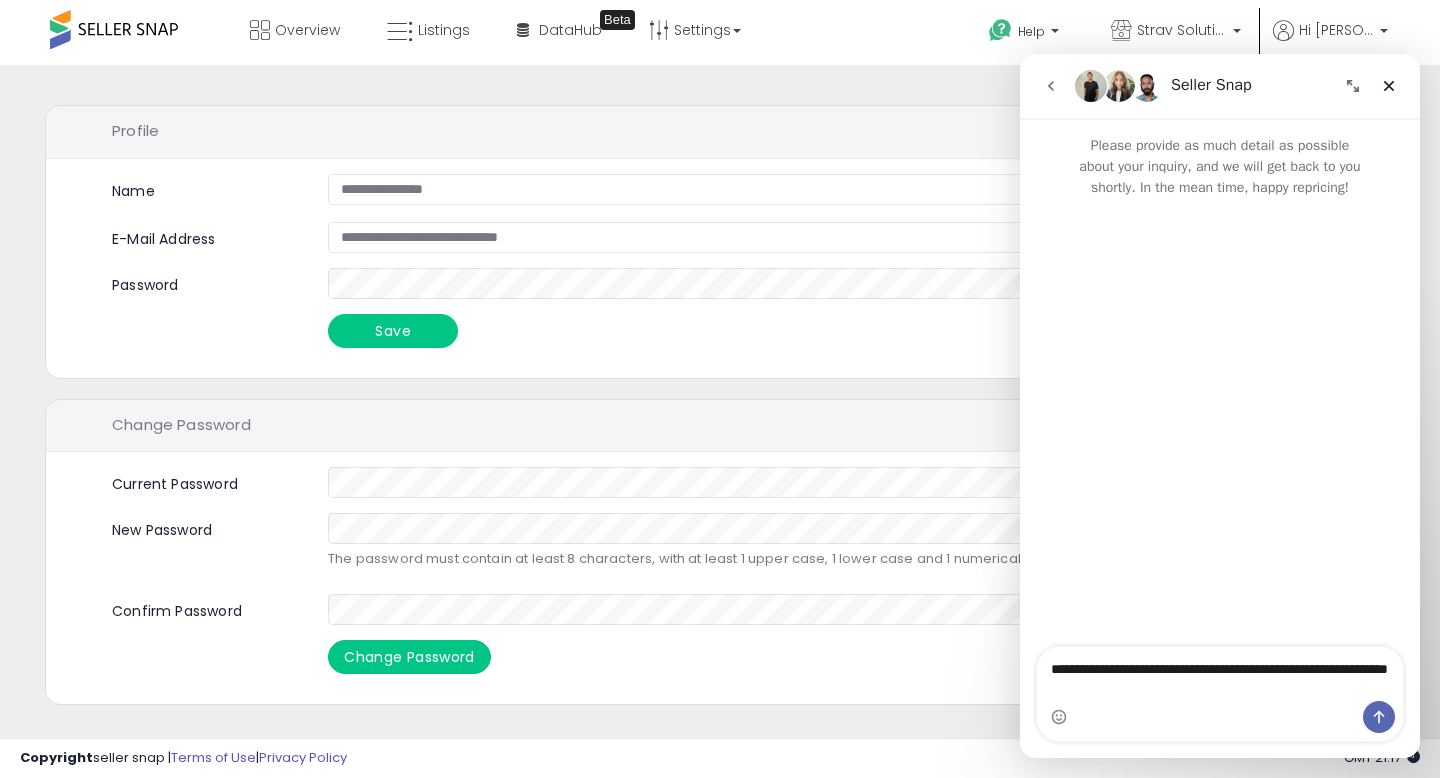 type on "**********" 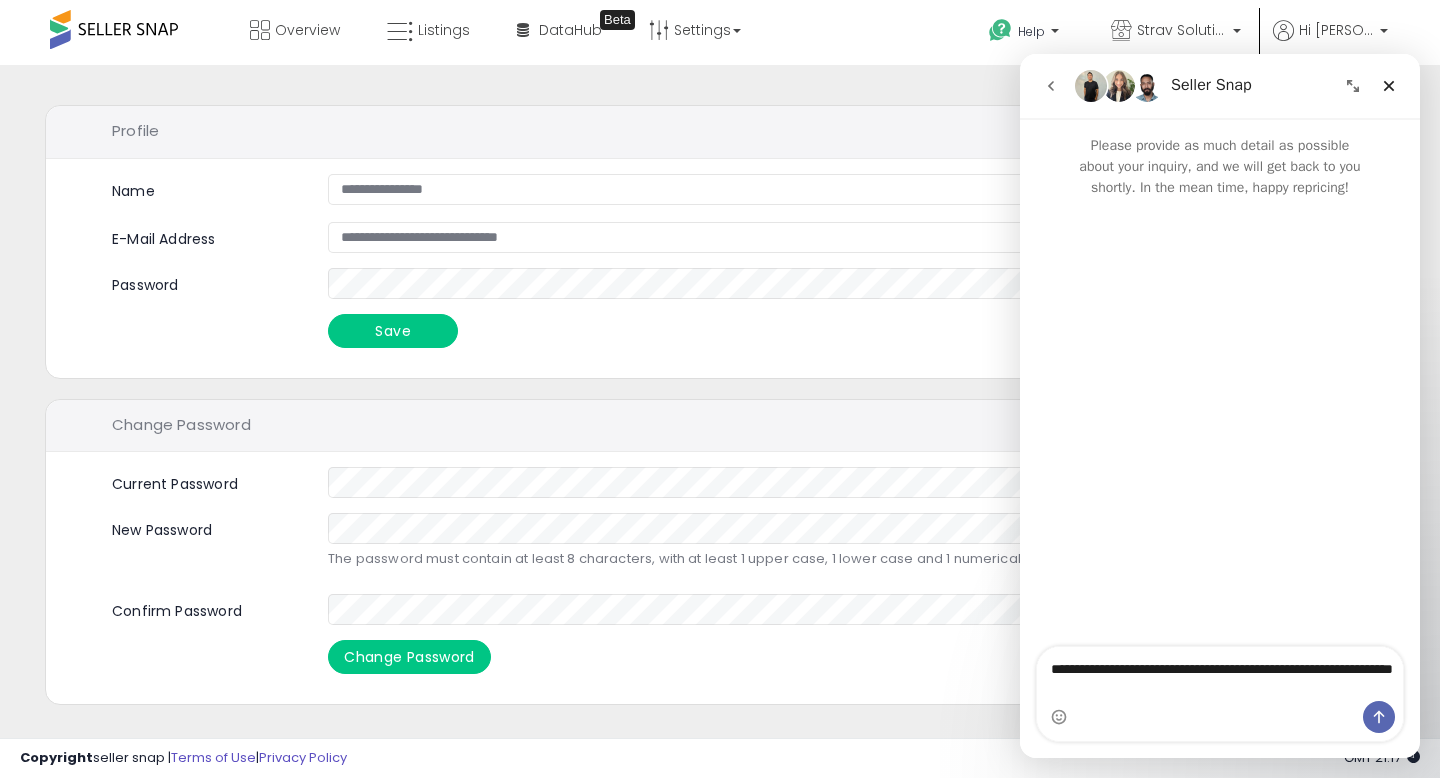 type 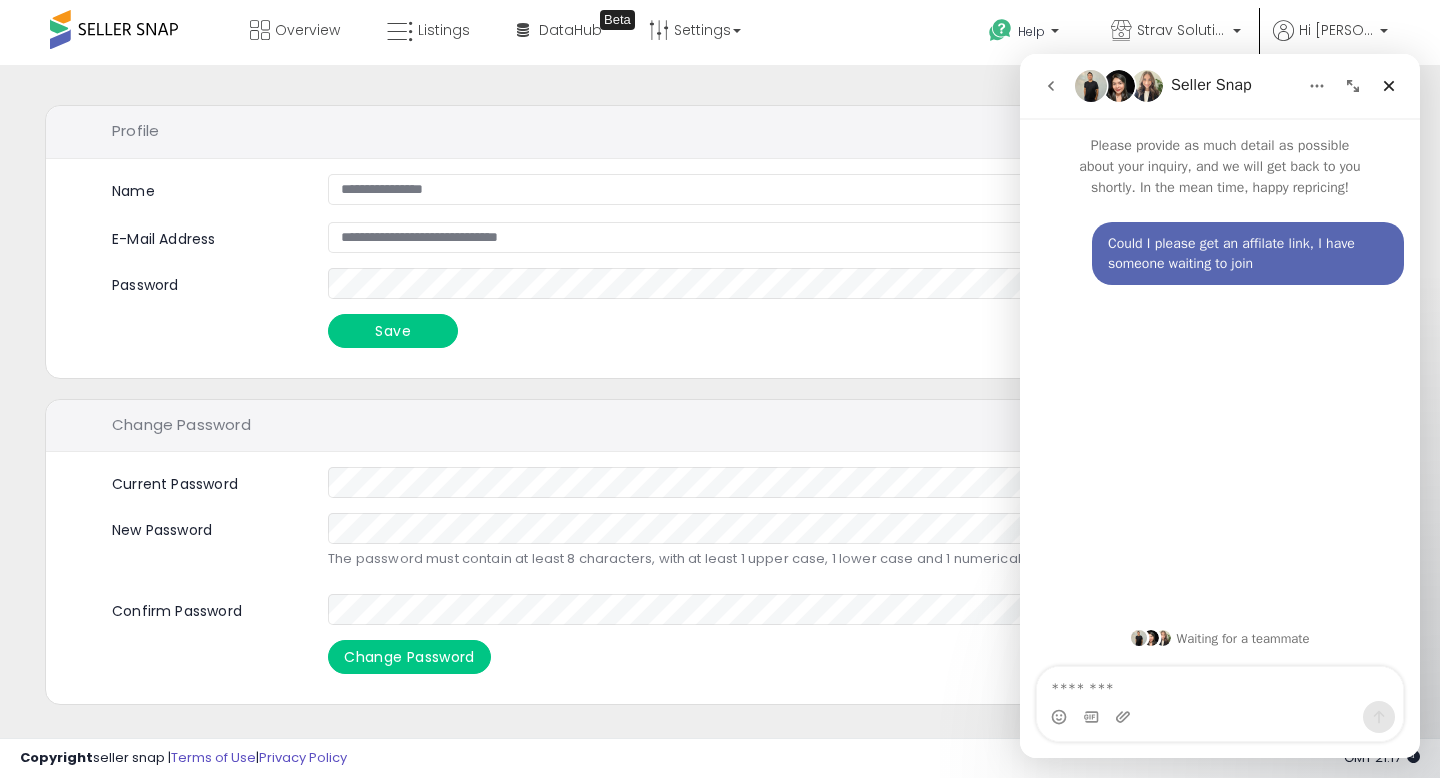 click on "Could I please get an affilate link, I have someone waiting to join  Joseph  •  Just now" at bounding box center [1220, 405] 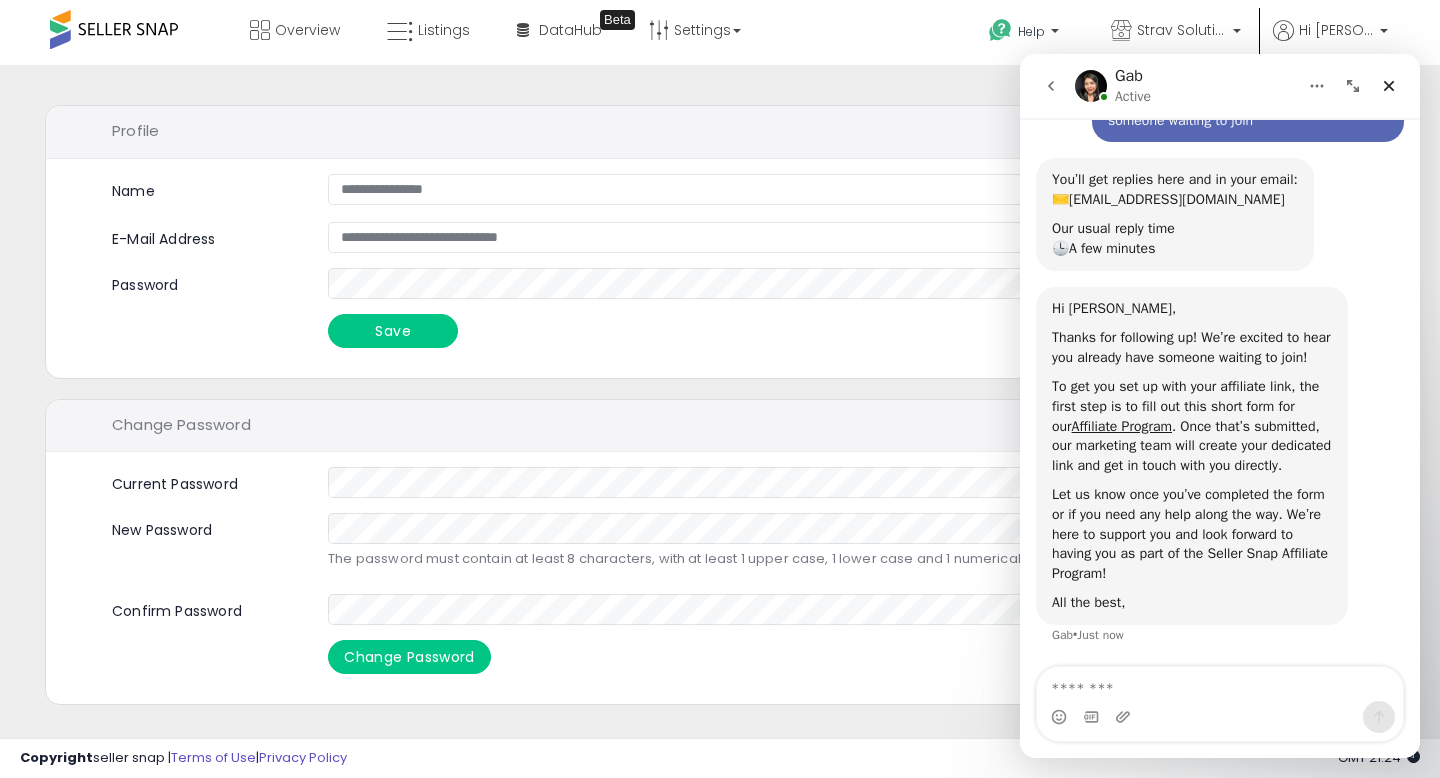 scroll, scrollTop: 182, scrollLeft: 0, axis: vertical 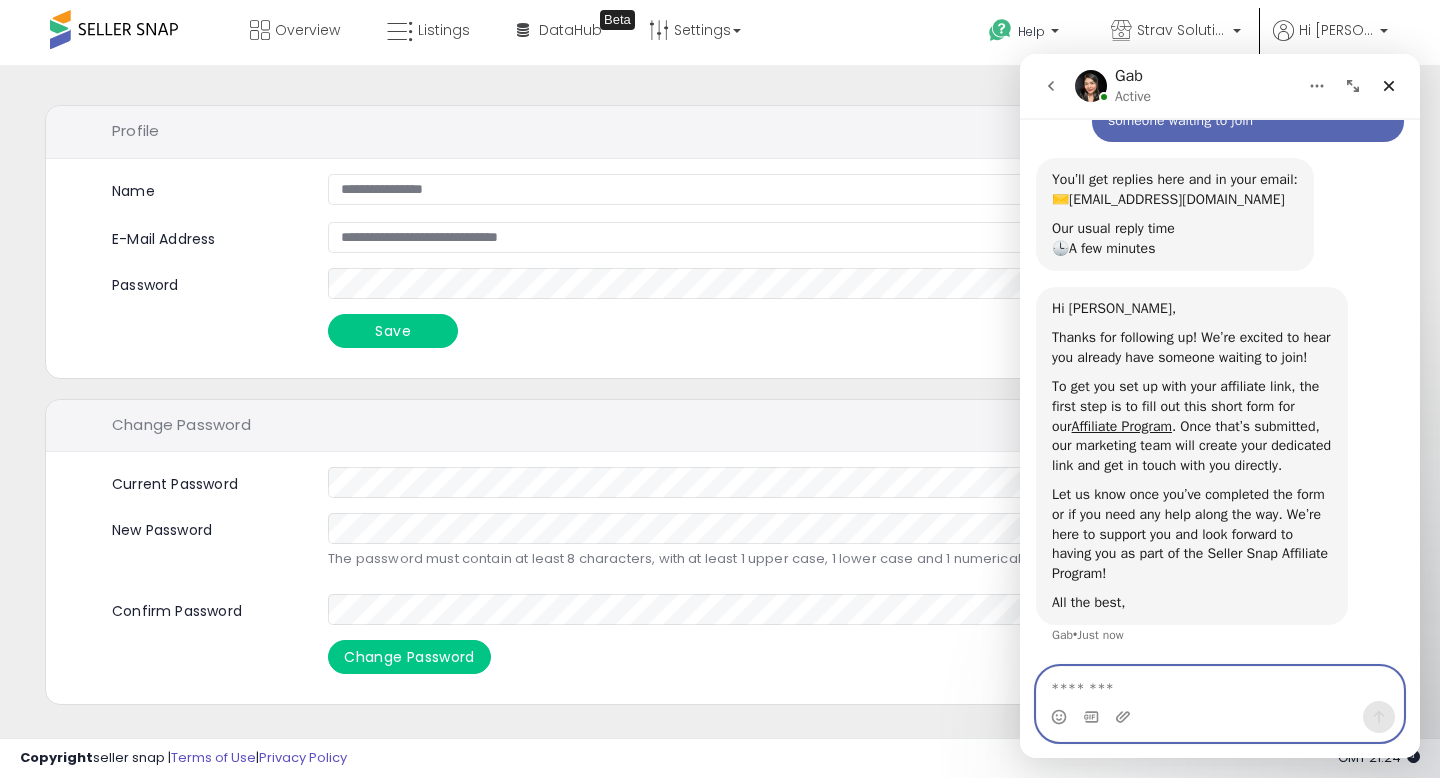 click at bounding box center (1220, 684) 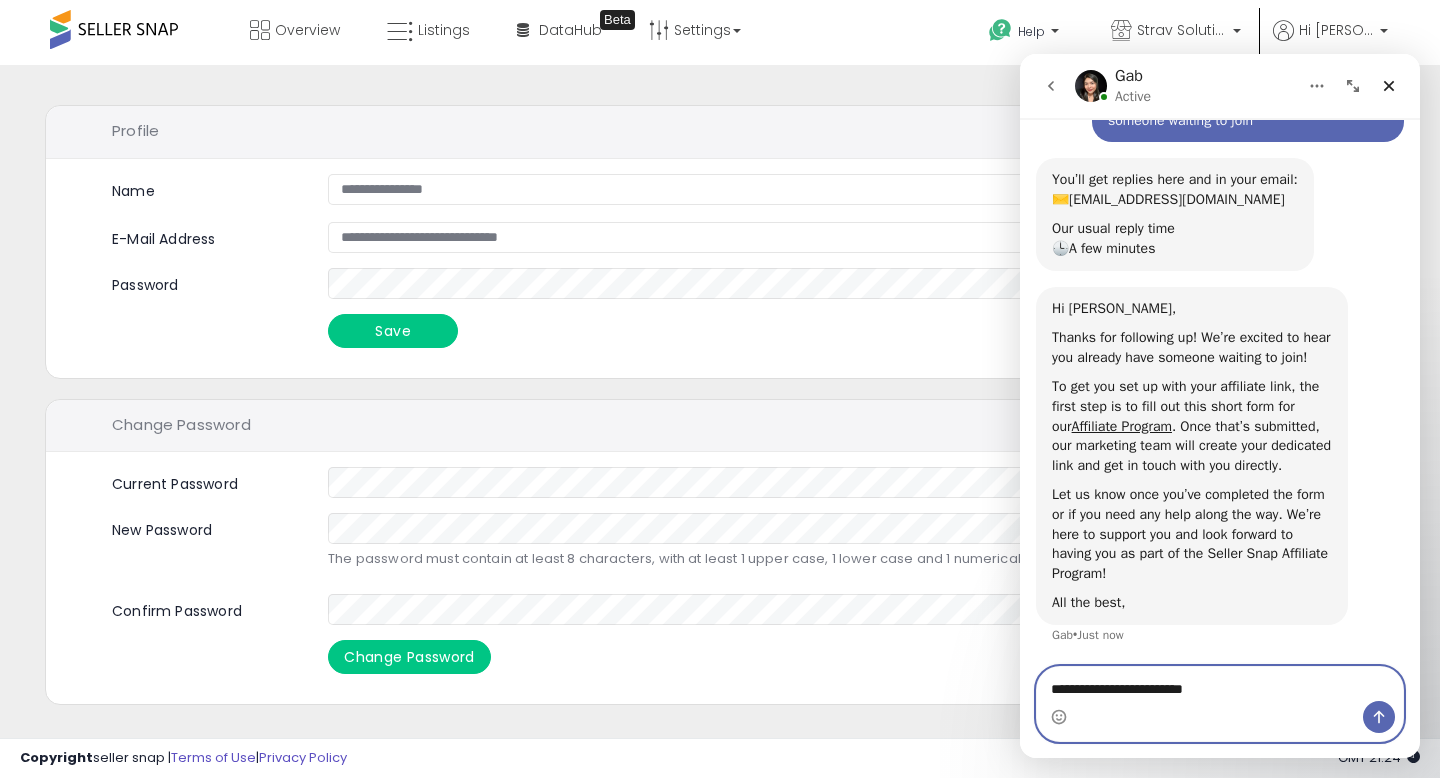 type on "**********" 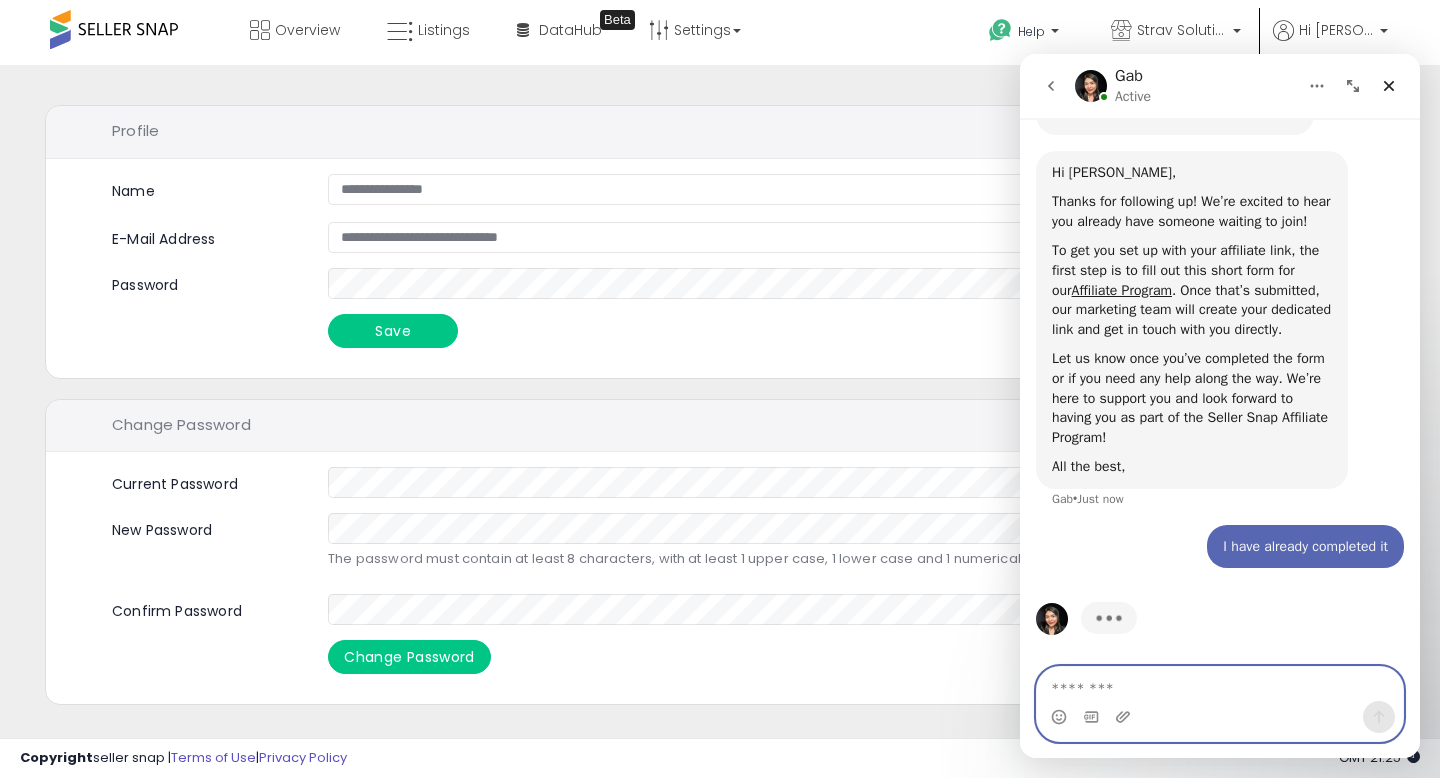 scroll, scrollTop: 318, scrollLeft: 0, axis: vertical 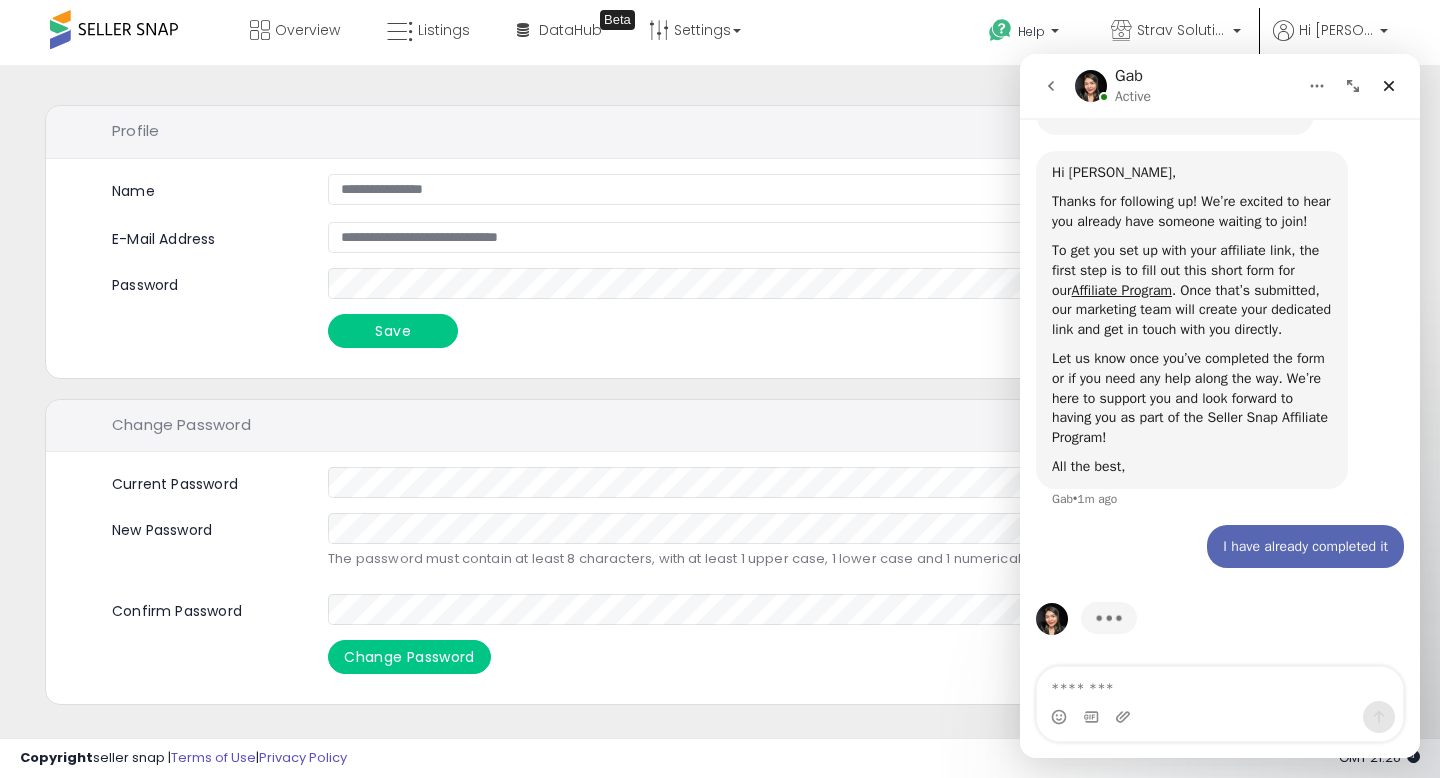 click on "Hi Joseph,   Thanks for following up! We’re excited to hear you already have someone waiting to join!   To get you set up with your affiliate link, the first step is to fill out this short form for our  Affiliate Program . Once that’s submitted, our marketing team will create your dedicated link and get in touch with you directly.   Let us know once you’ve completed the form or if you need any help along the way. We’re here to support you and look forward to having you as part of the Seller Snap Affiliate Program!   All the best, Gab  •  1m ago" at bounding box center [1220, 338] 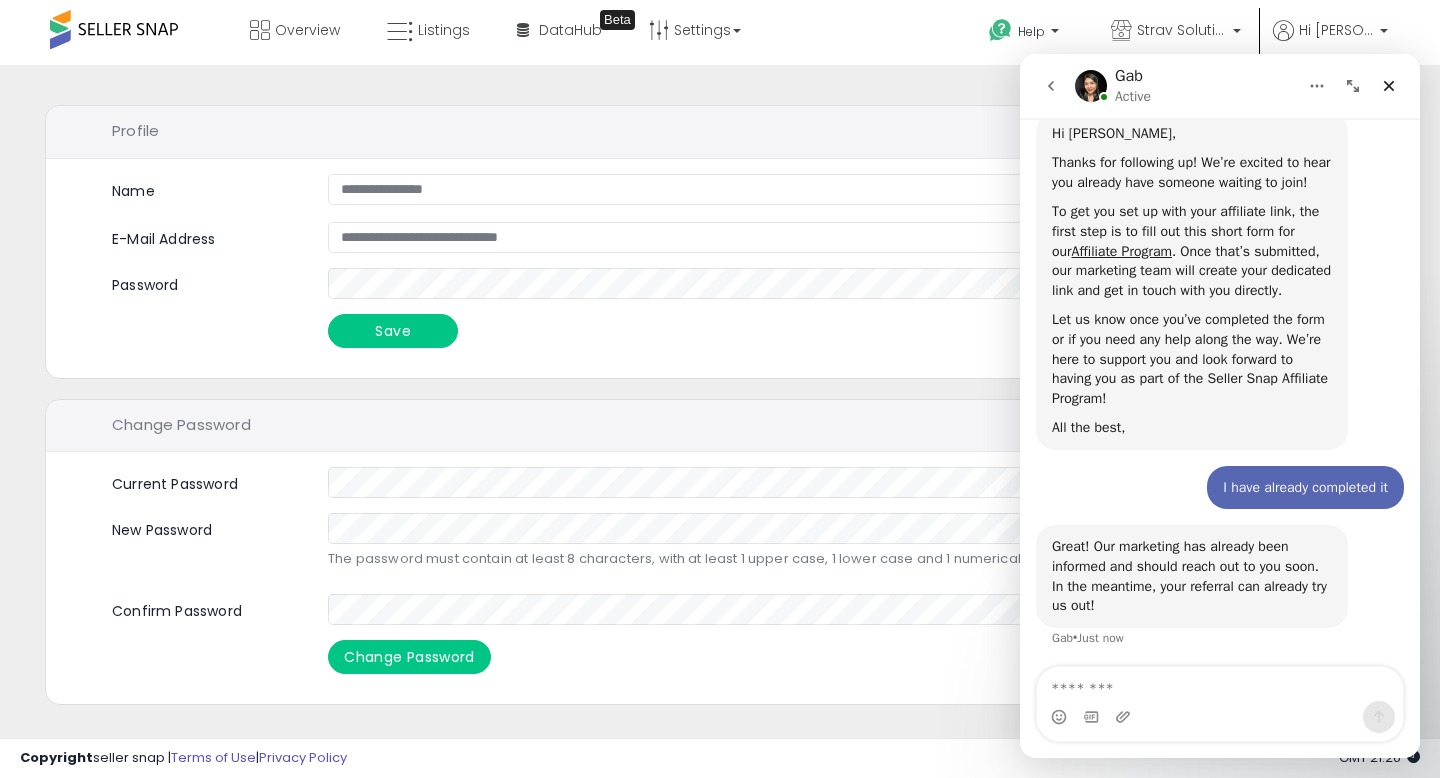 scroll, scrollTop: 360, scrollLeft: 0, axis: vertical 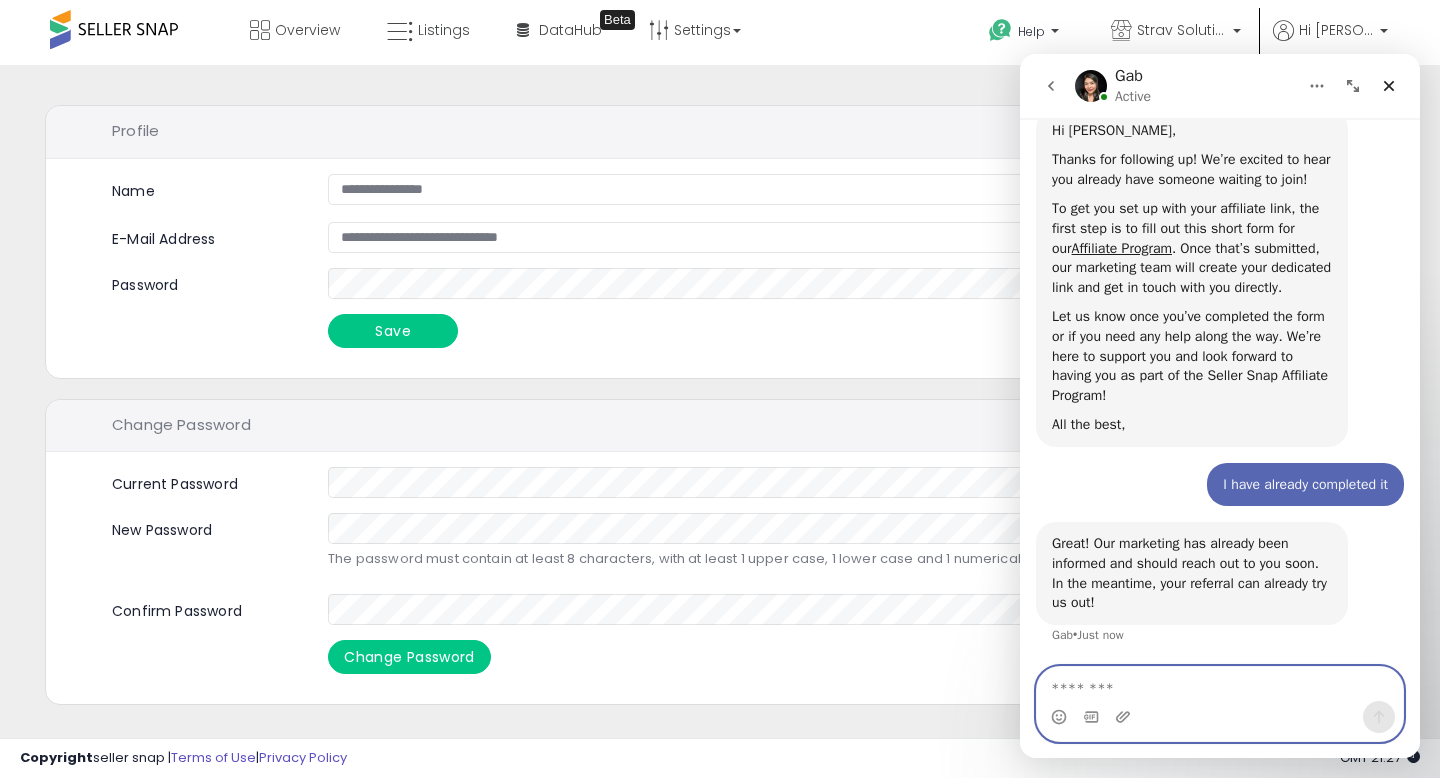 click at bounding box center [1220, 684] 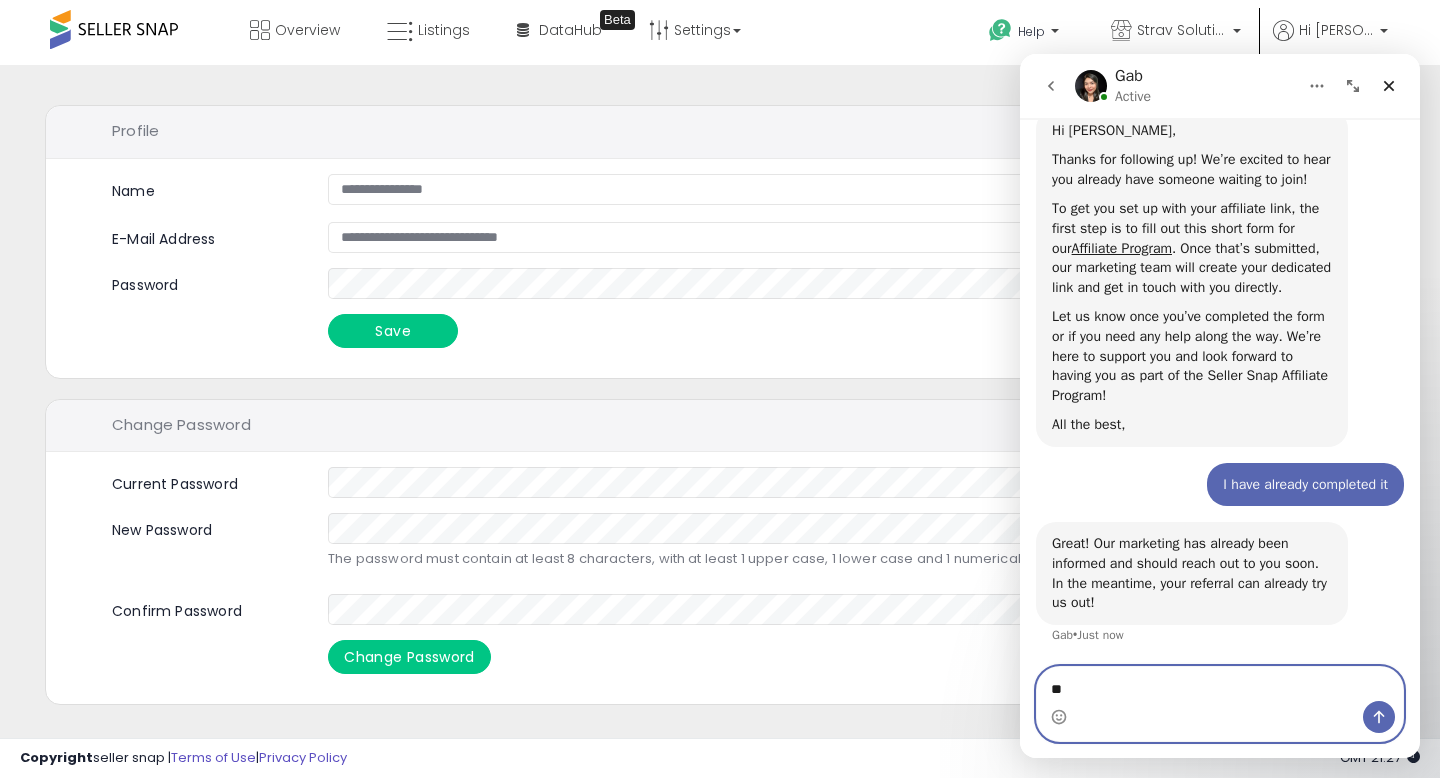 type on "*" 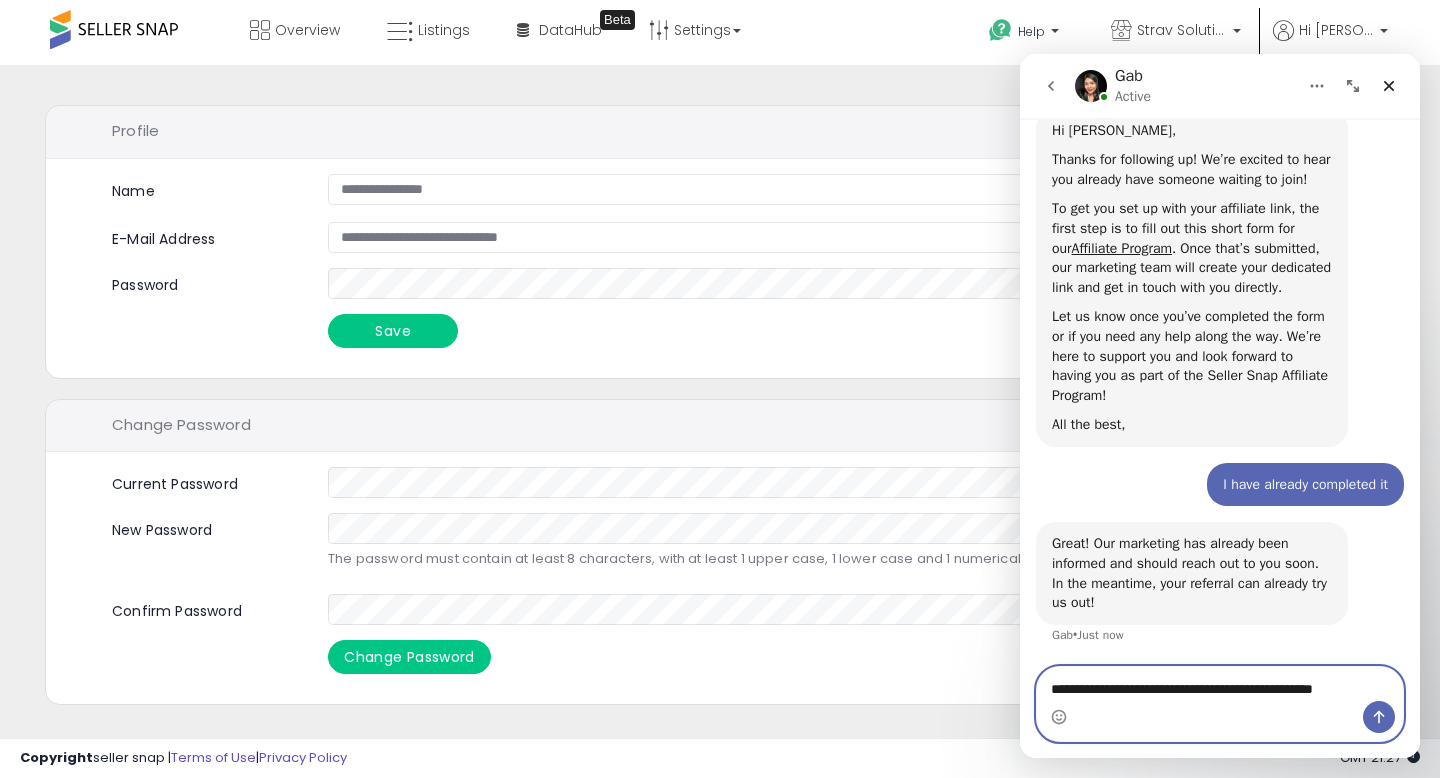 scroll, scrollTop: 380, scrollLeft: 0, axis: vertical 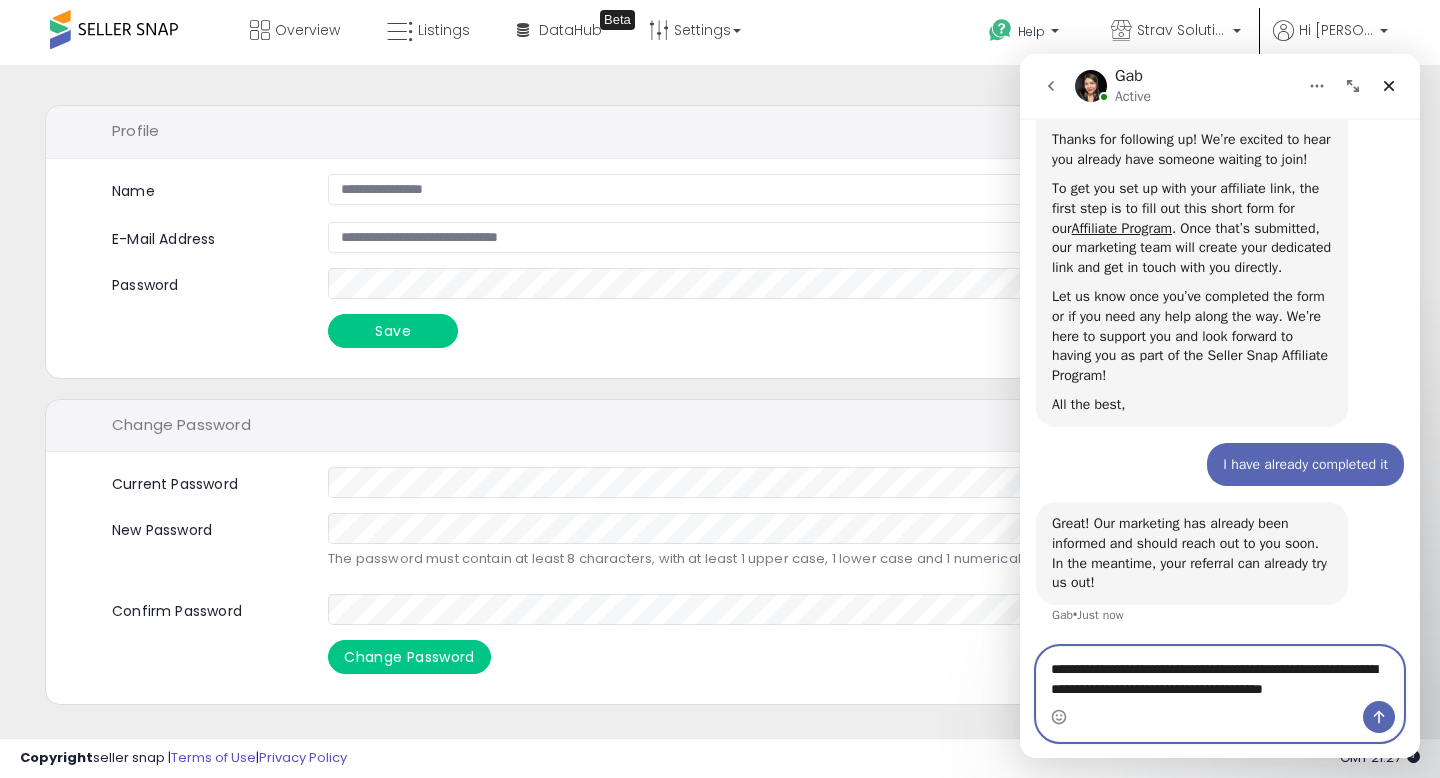 type on "**********" 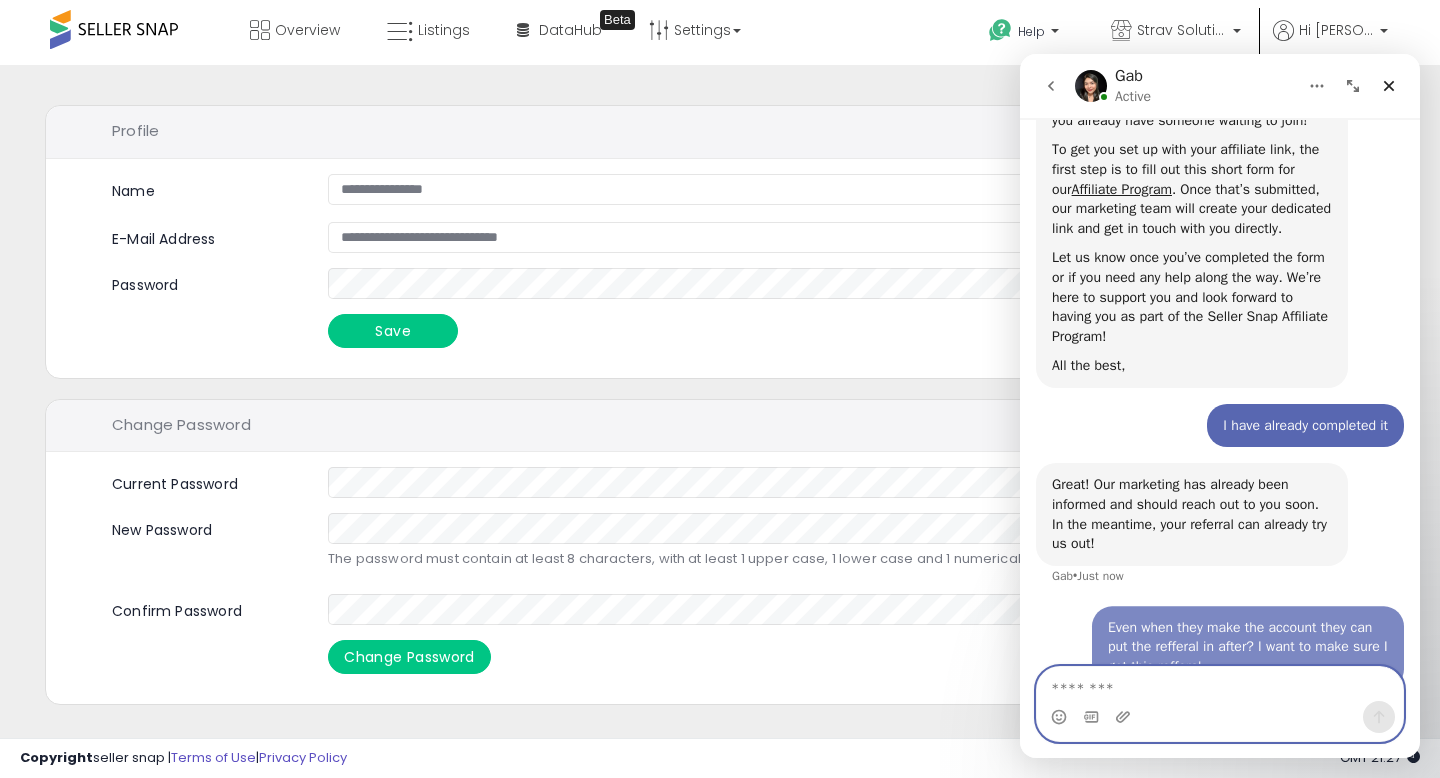 scroll, scrollTop: 459, scrollLeft: 0, axis: vertical 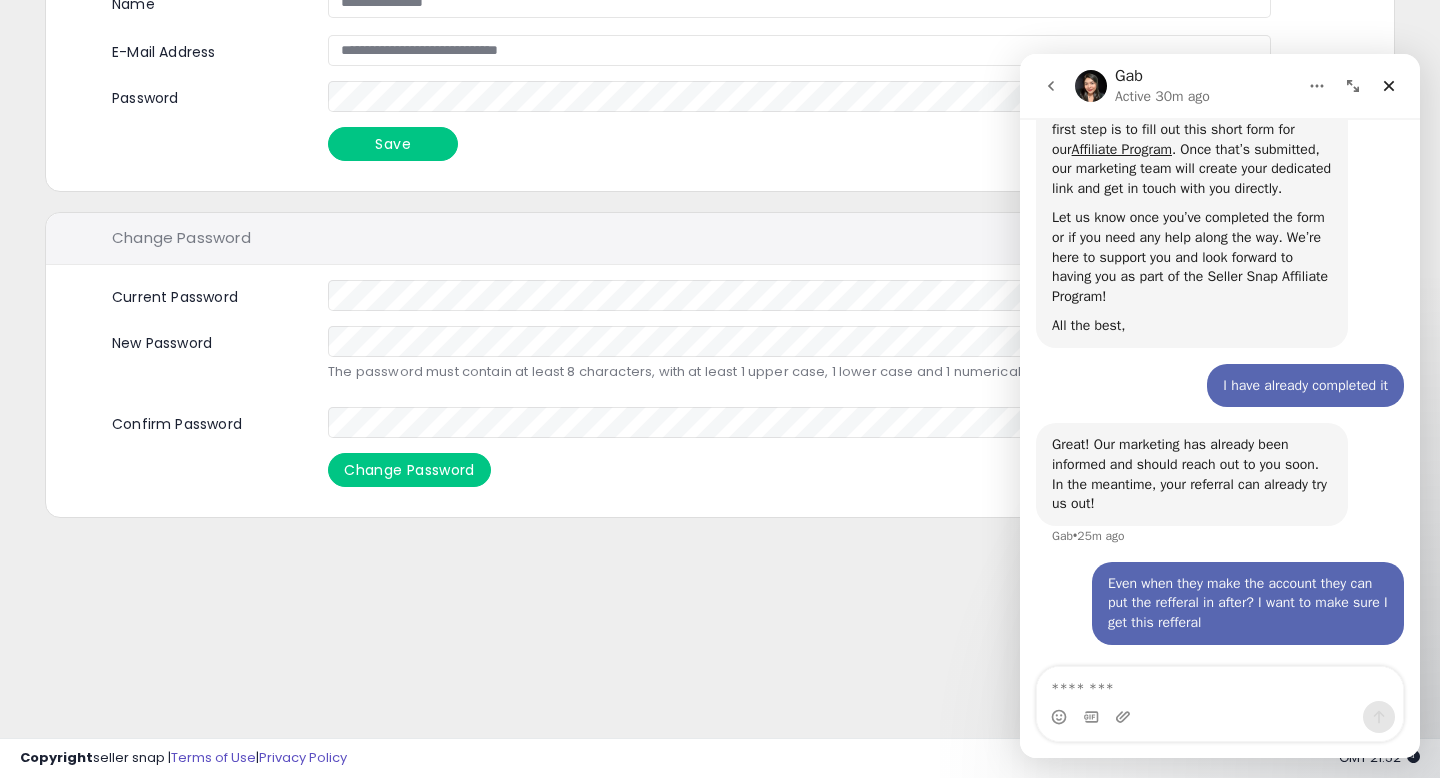 click on "Great! Our marketing has already been informed and should reach out to you soon. In the meantime, your referral can already try us out! Gab  •  25m ago" at bounding box center [1192, 474] 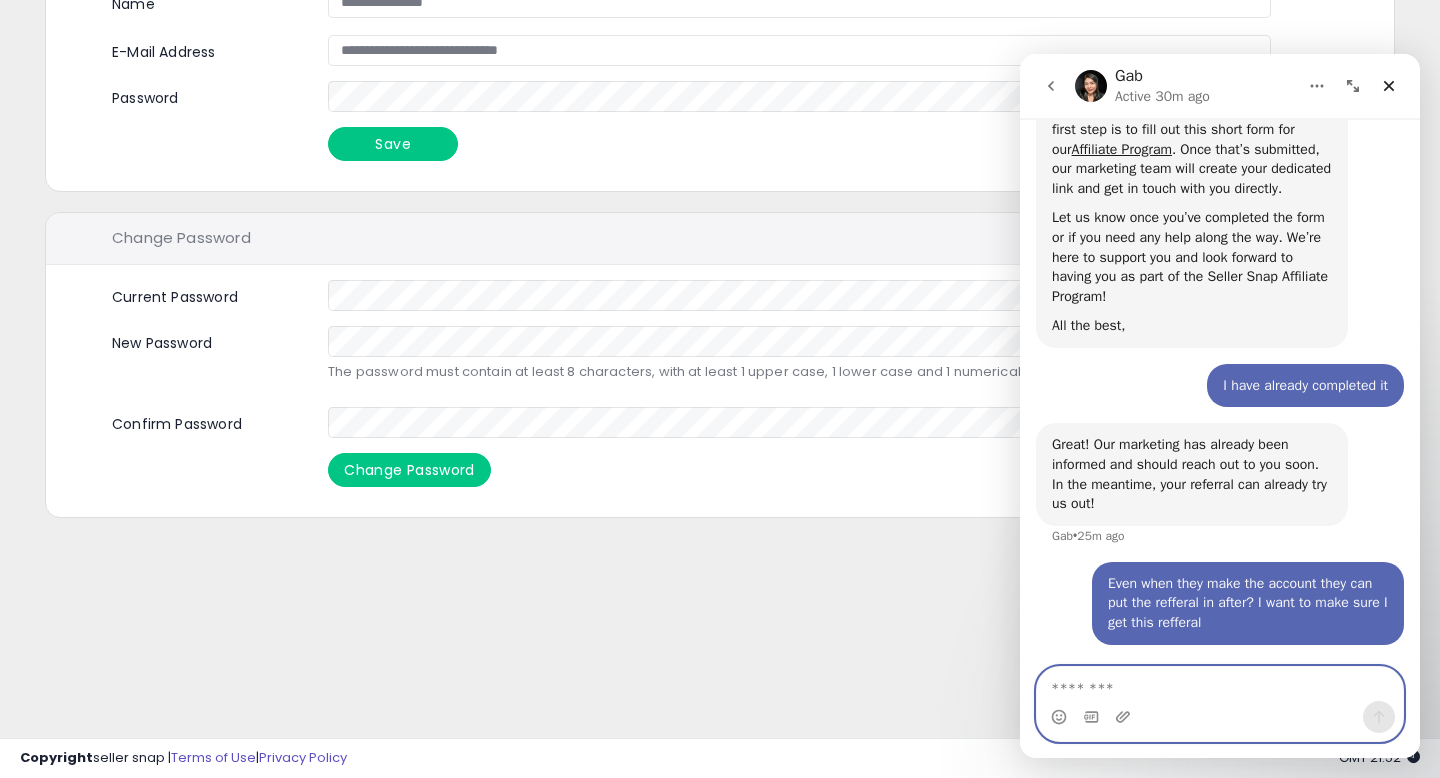 click at bounding box center [1220, 684] 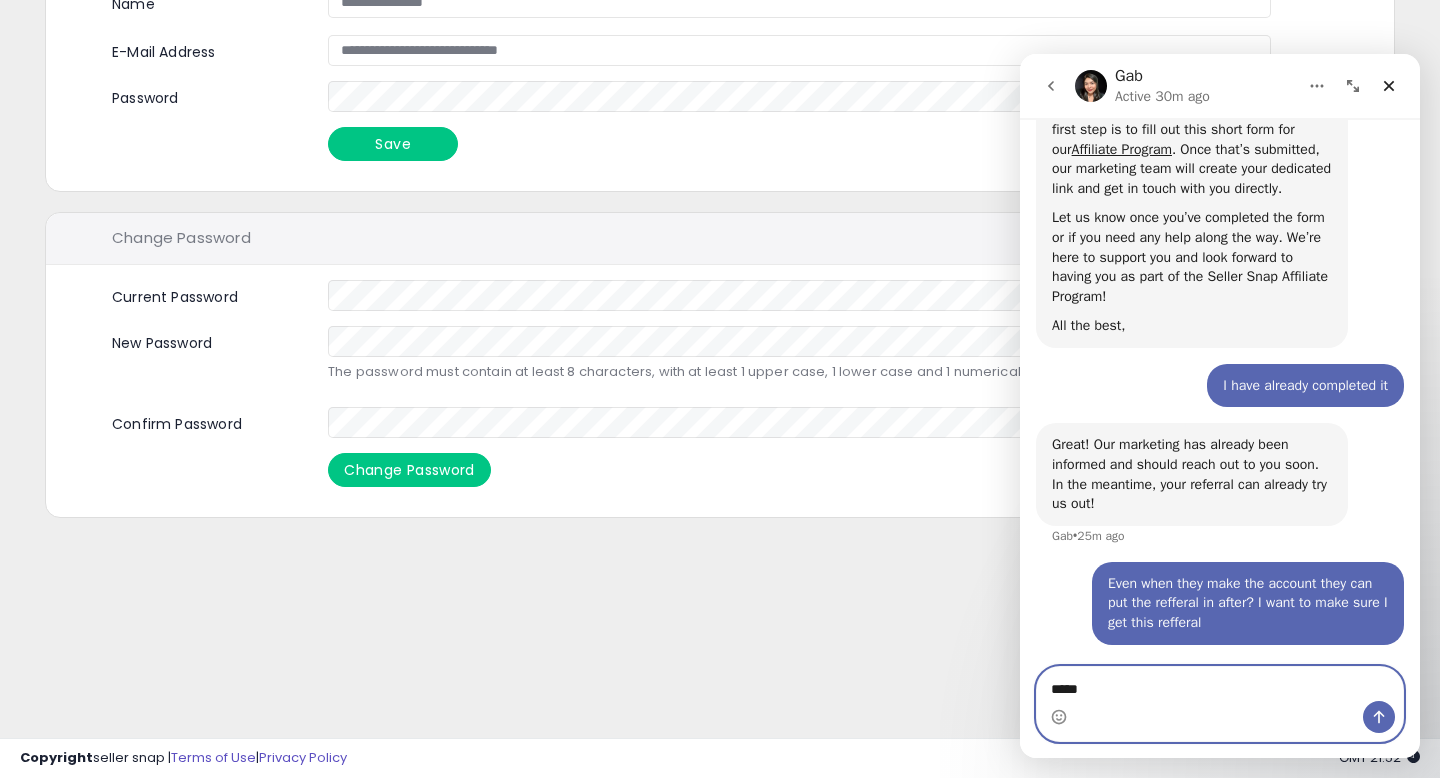 type on "******" 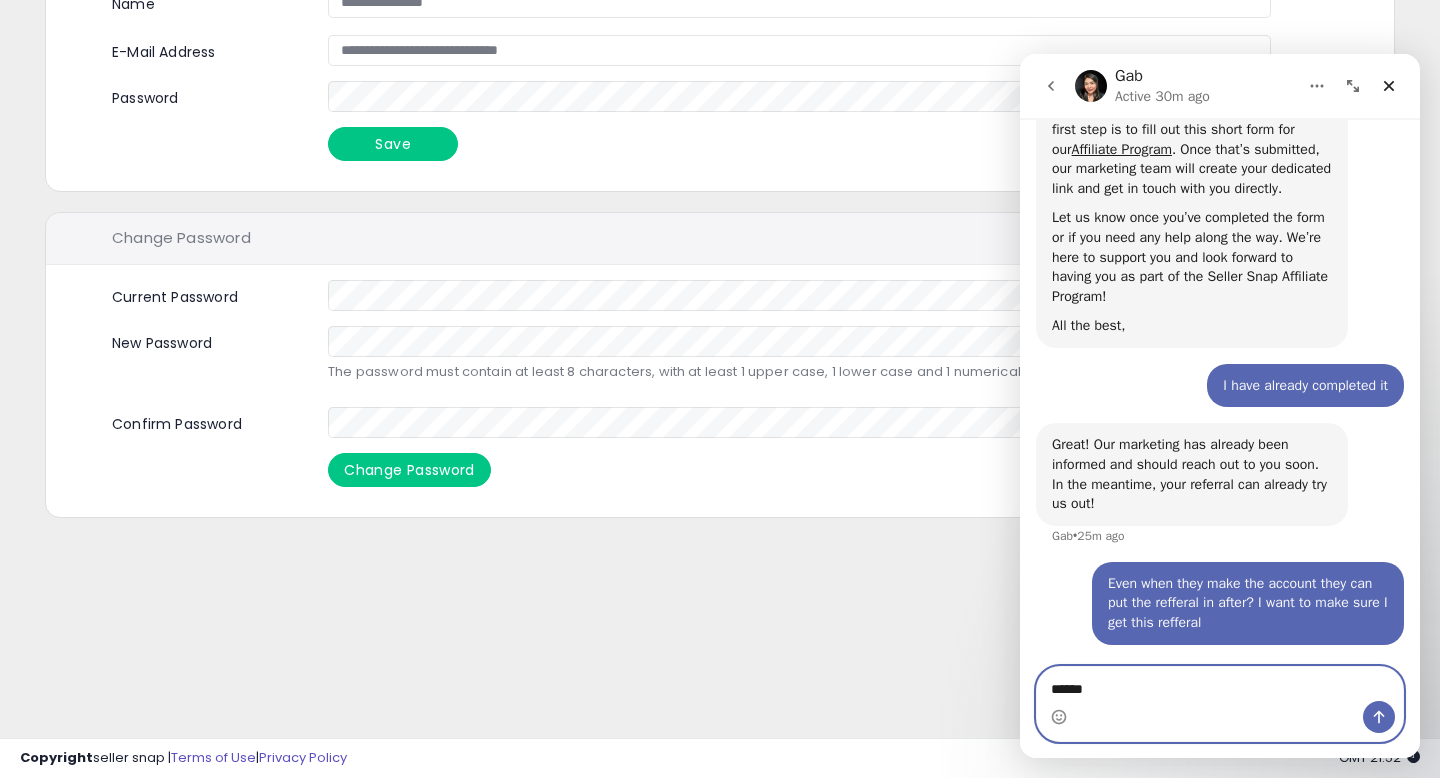 type 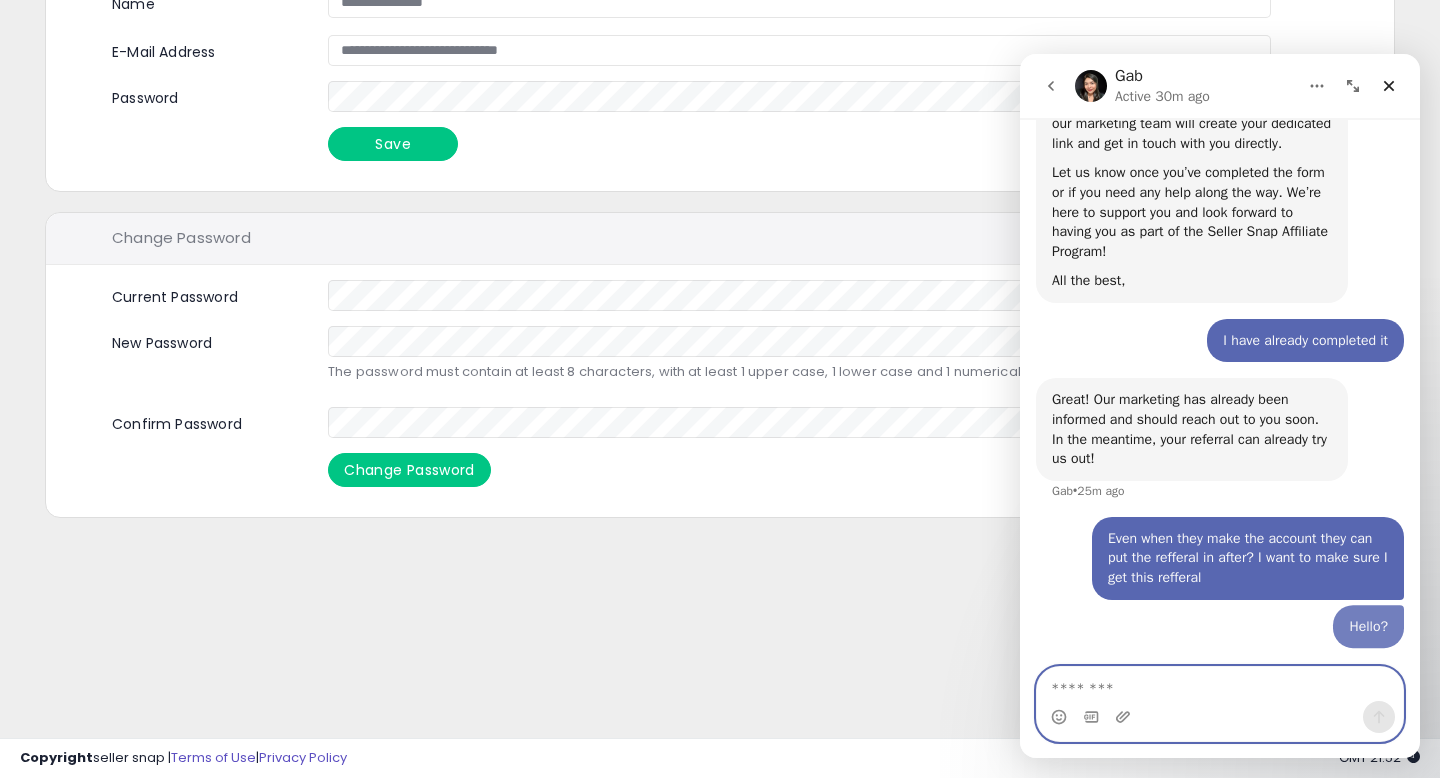scroll, scrollTop: 504, scrollLeft: 0, axis: vertical 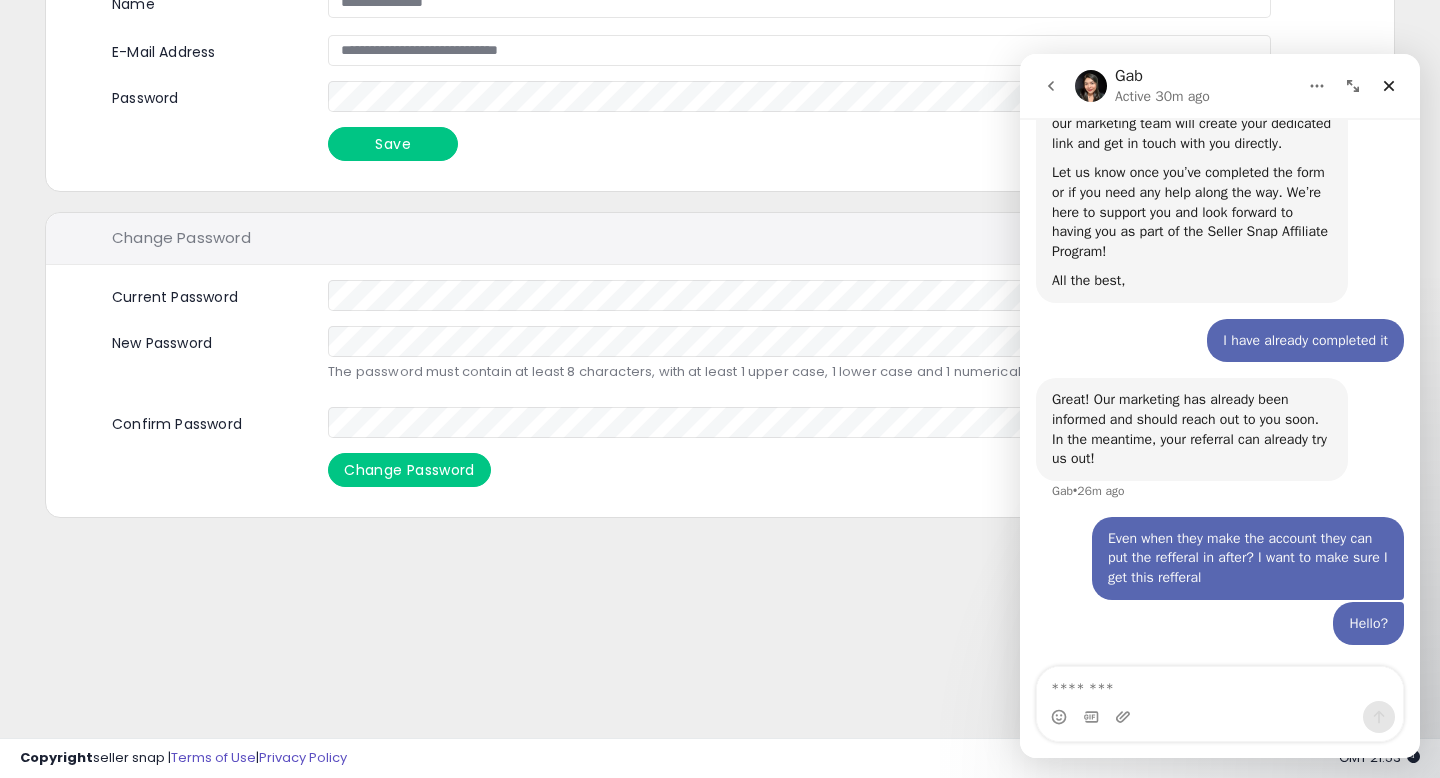 click 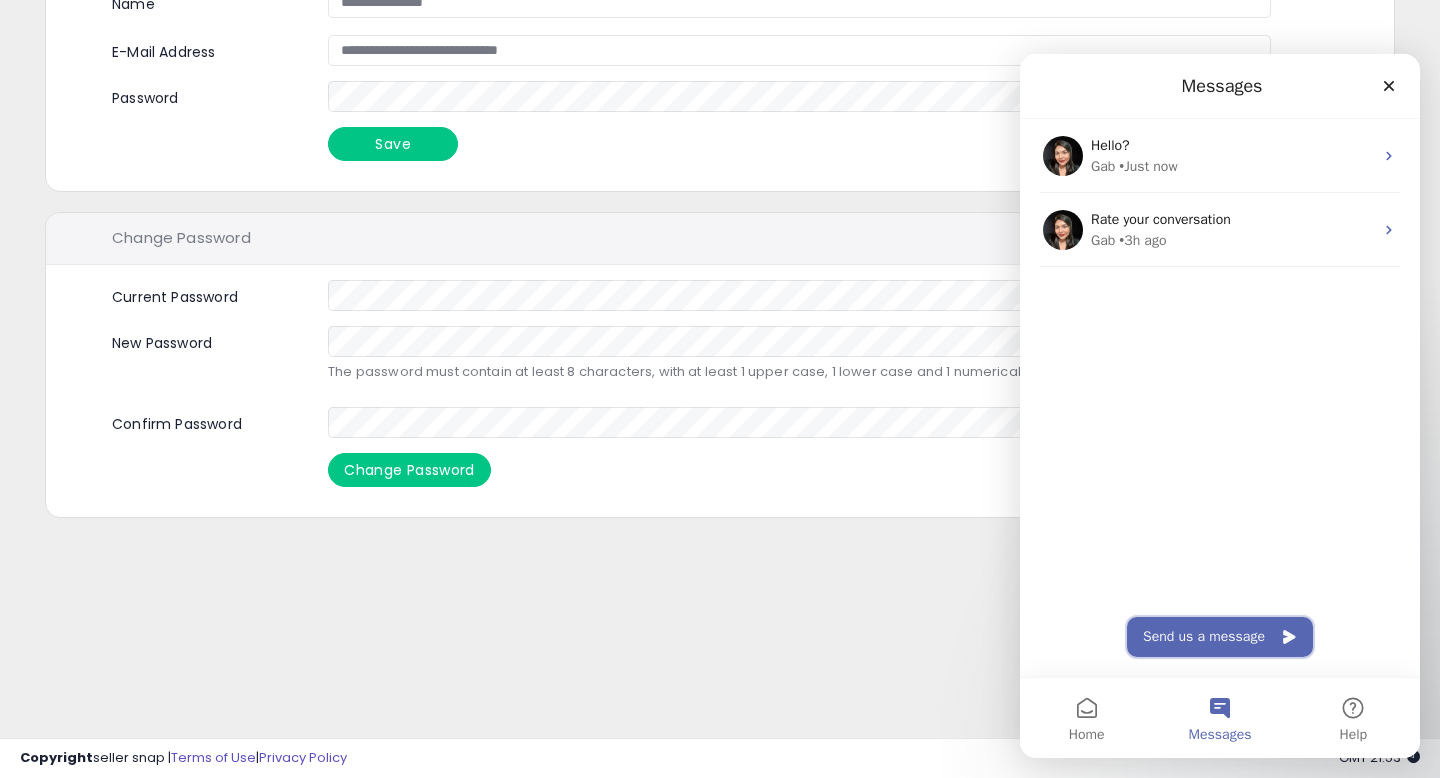 click on "Send us a message" at bounding box center [1220, 637] 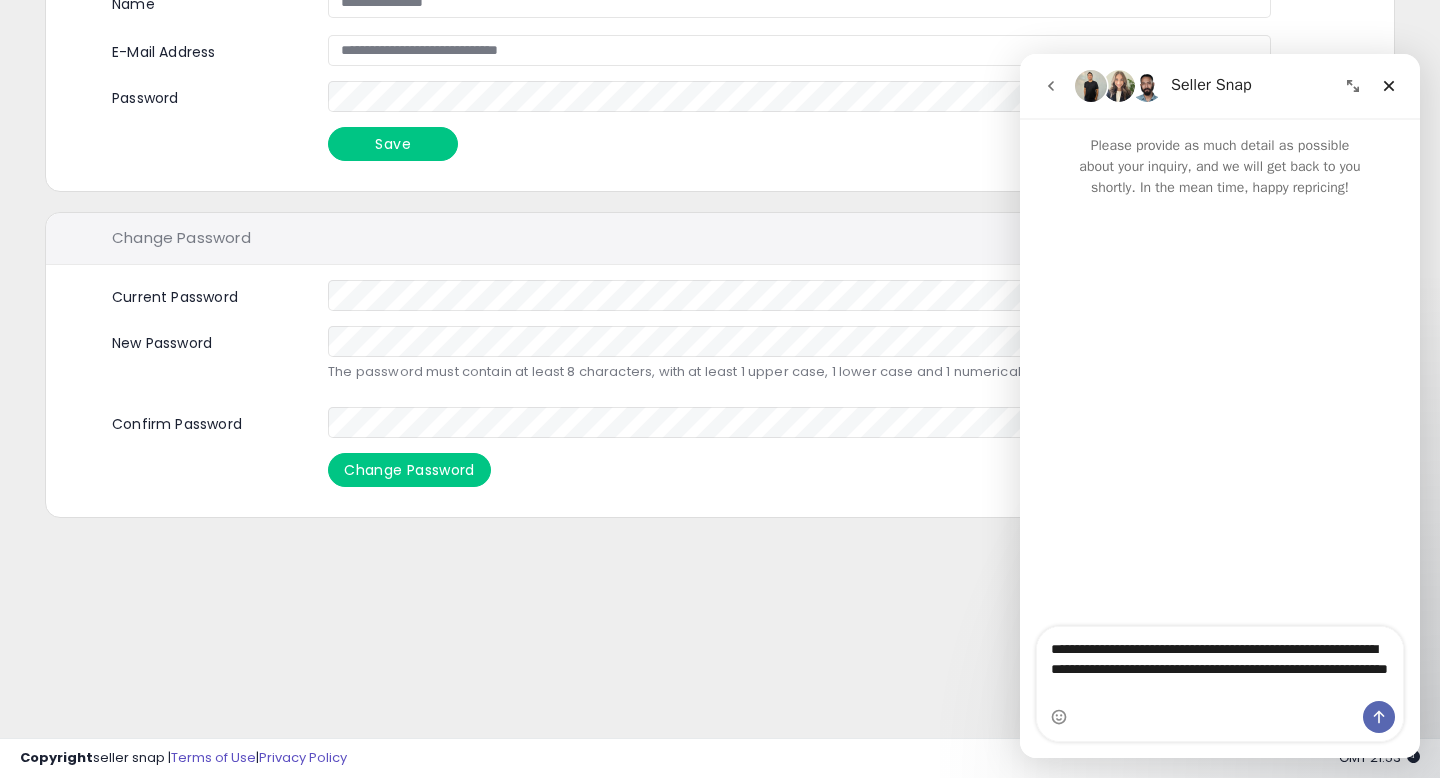 type on "**********" 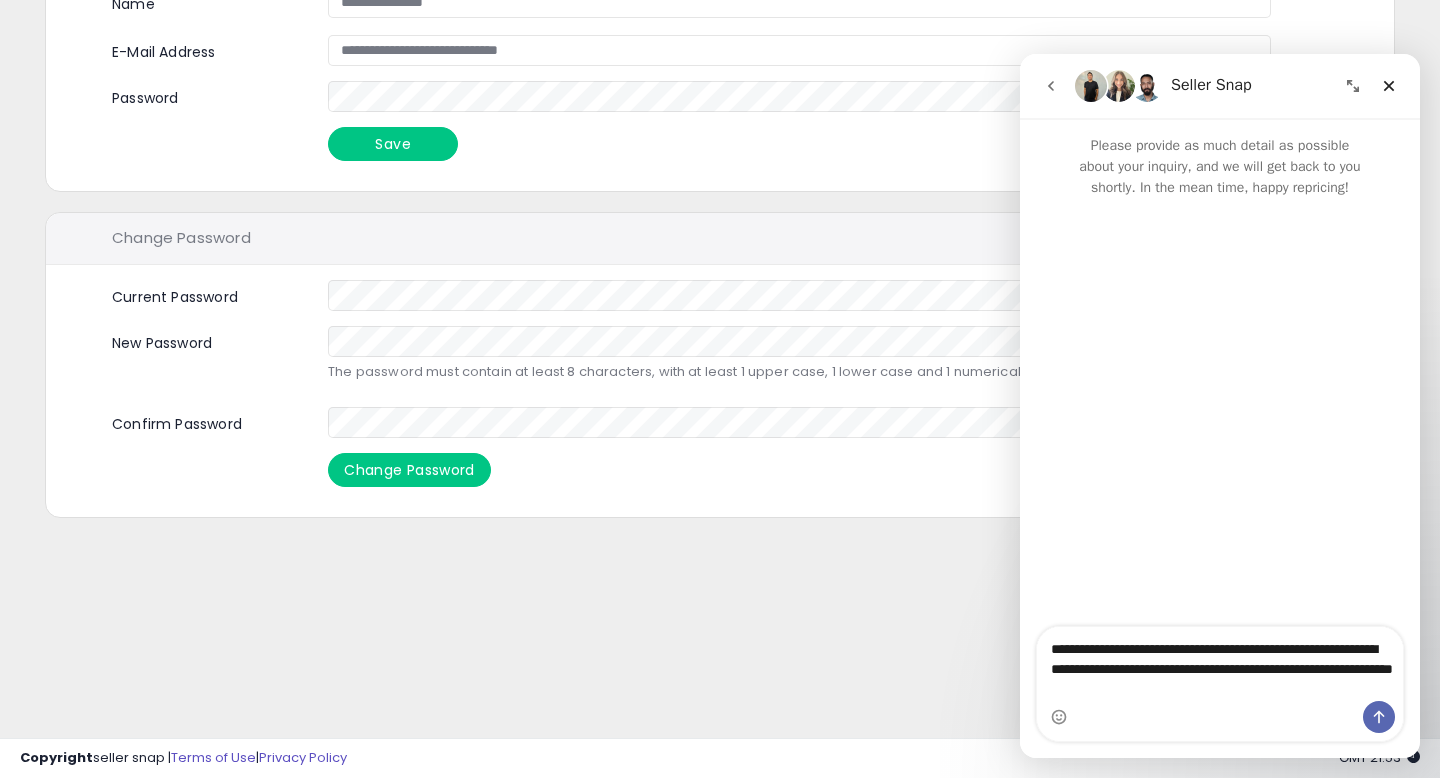 type 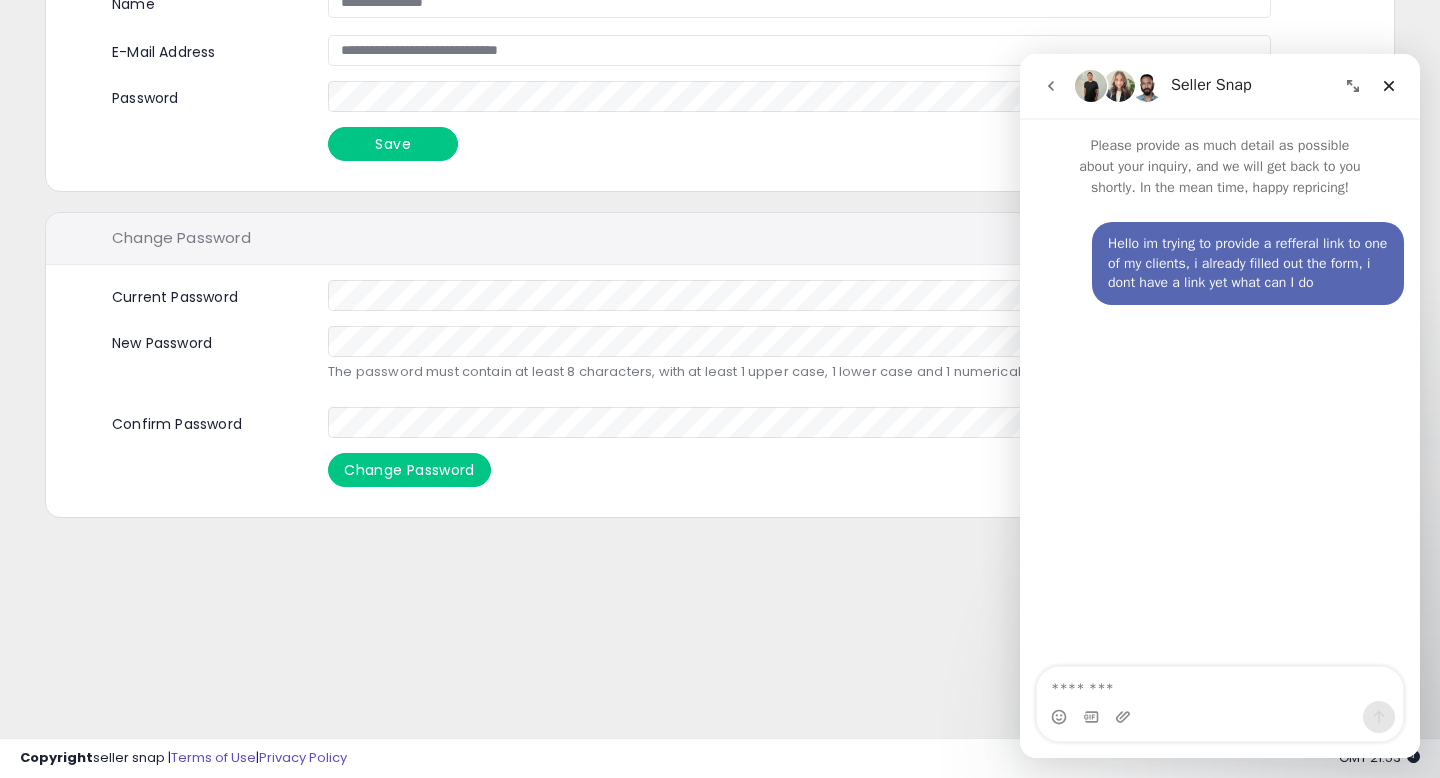 scroll, scrollTop: 0, scrollLeft: 0, axis: both 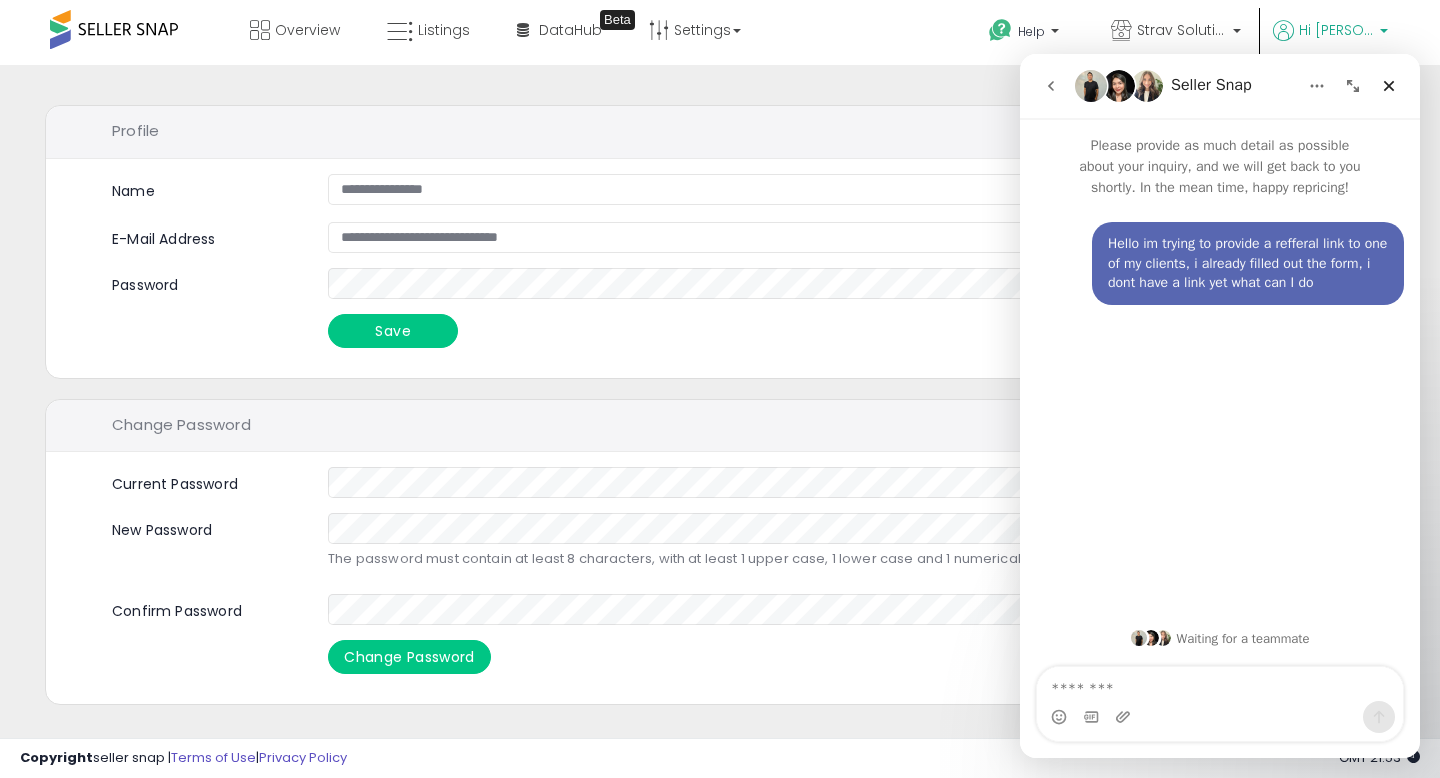 click on "Hi [PERSON_NAME]" at bounding box center [1336, 30] 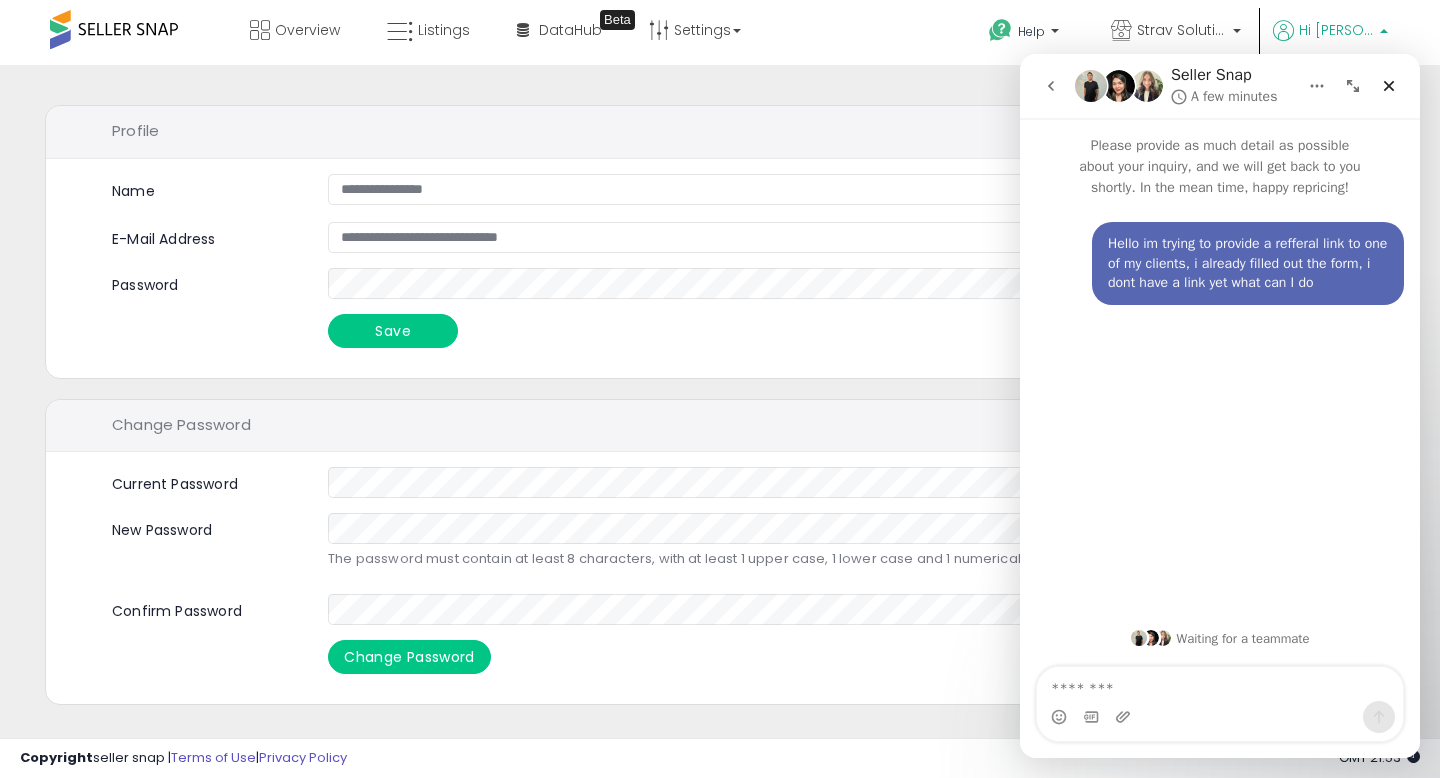 click 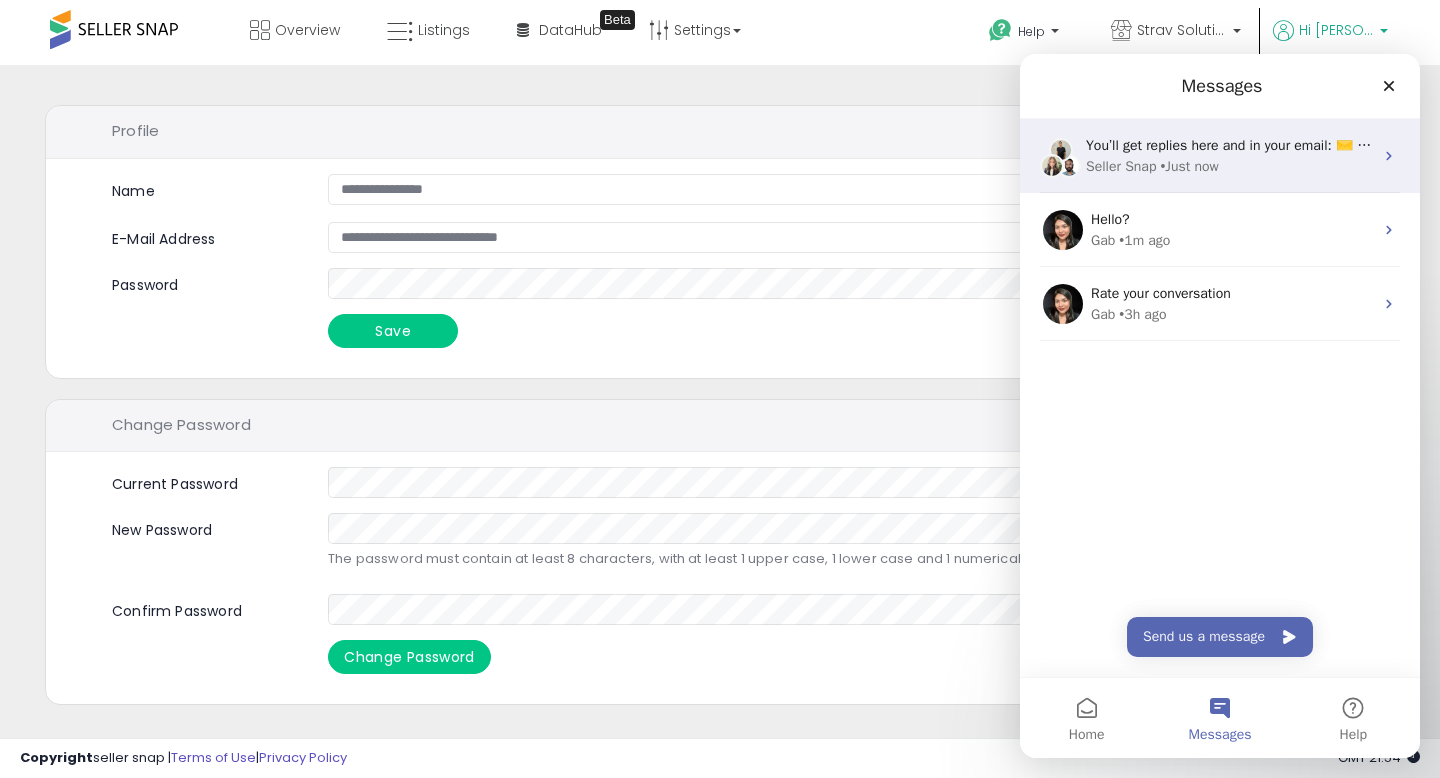 drag, startPoint x: 1343, startPoint y: 82, endPoint x: 1061, endPoint y: 174, distance: 296.62772 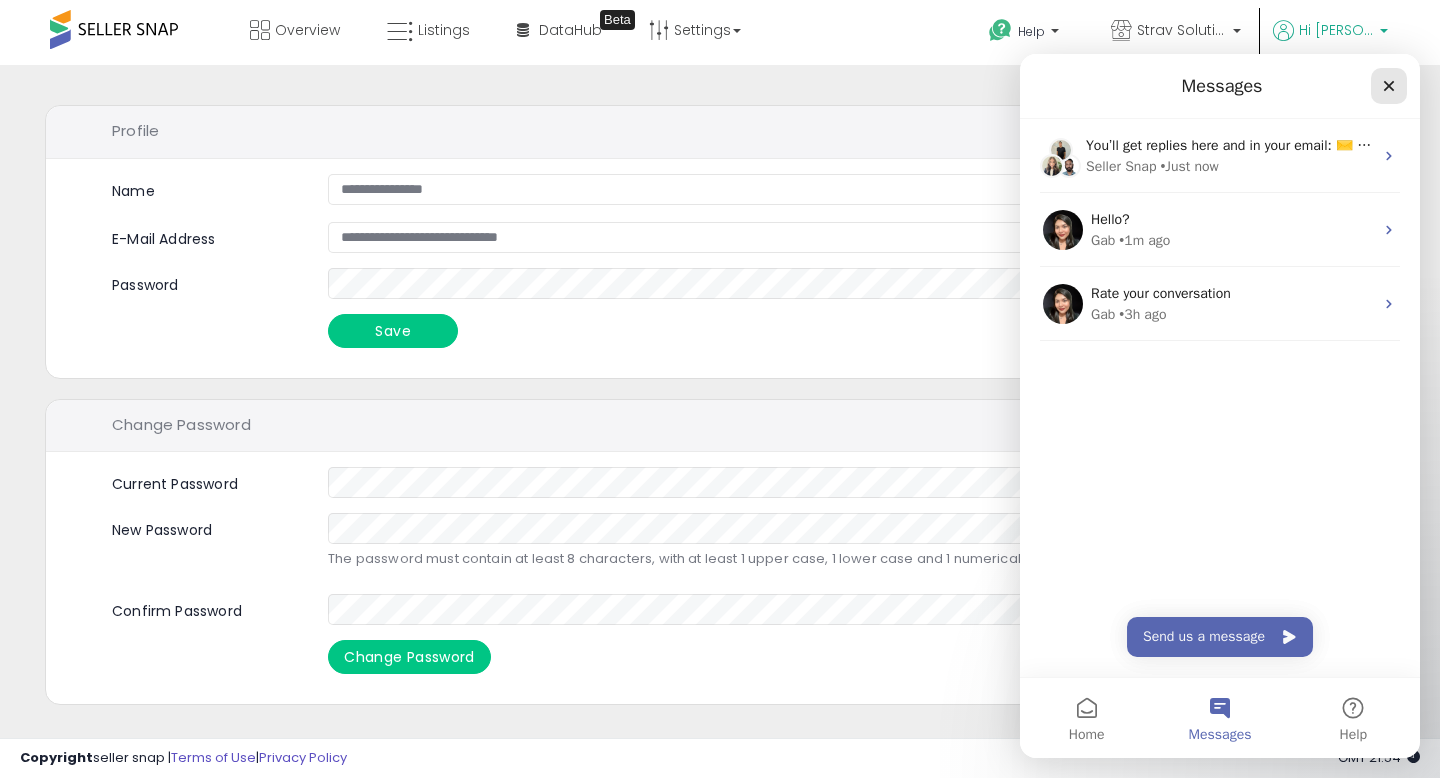 click at bounding box center [1389, 86] 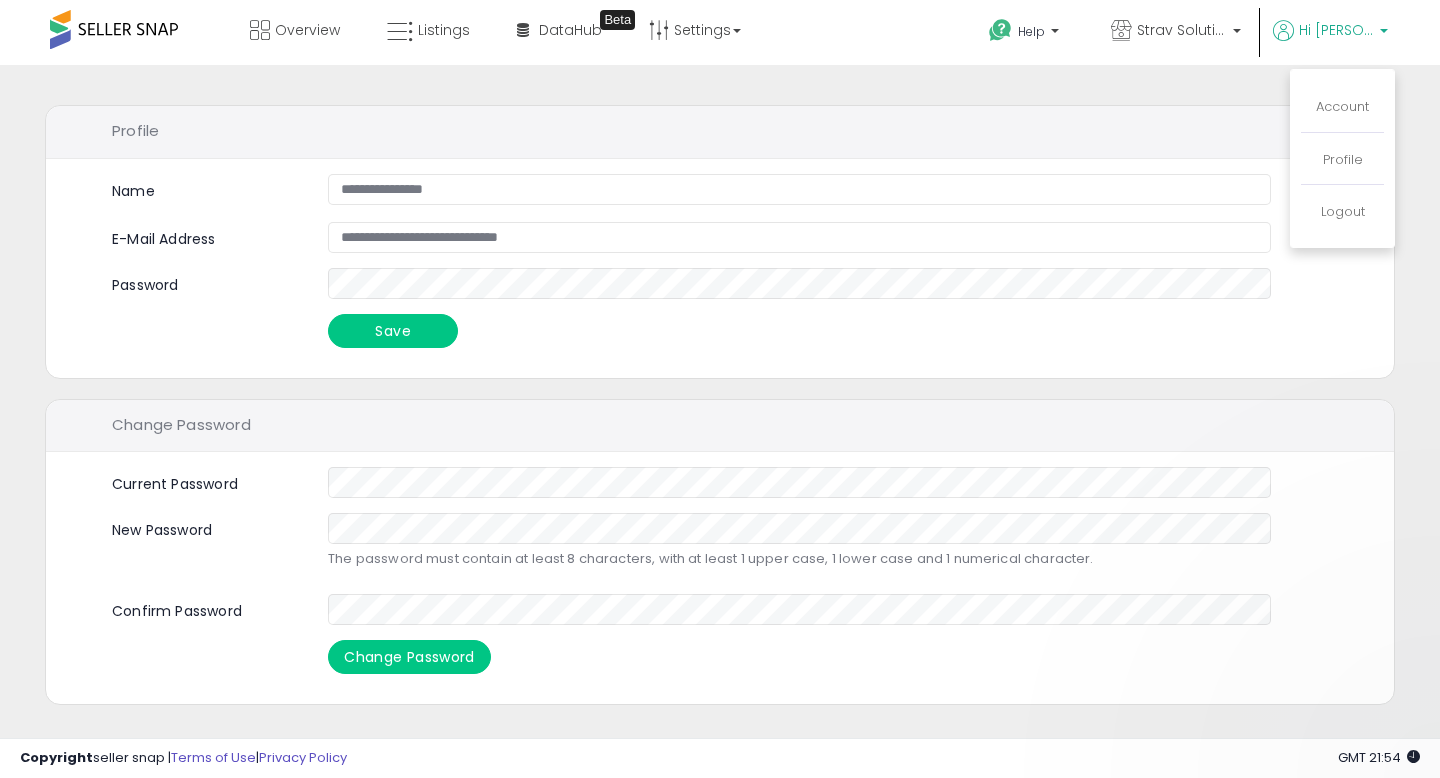 scroll, scrollTop: 0, scrollLeft: 0, axis: both 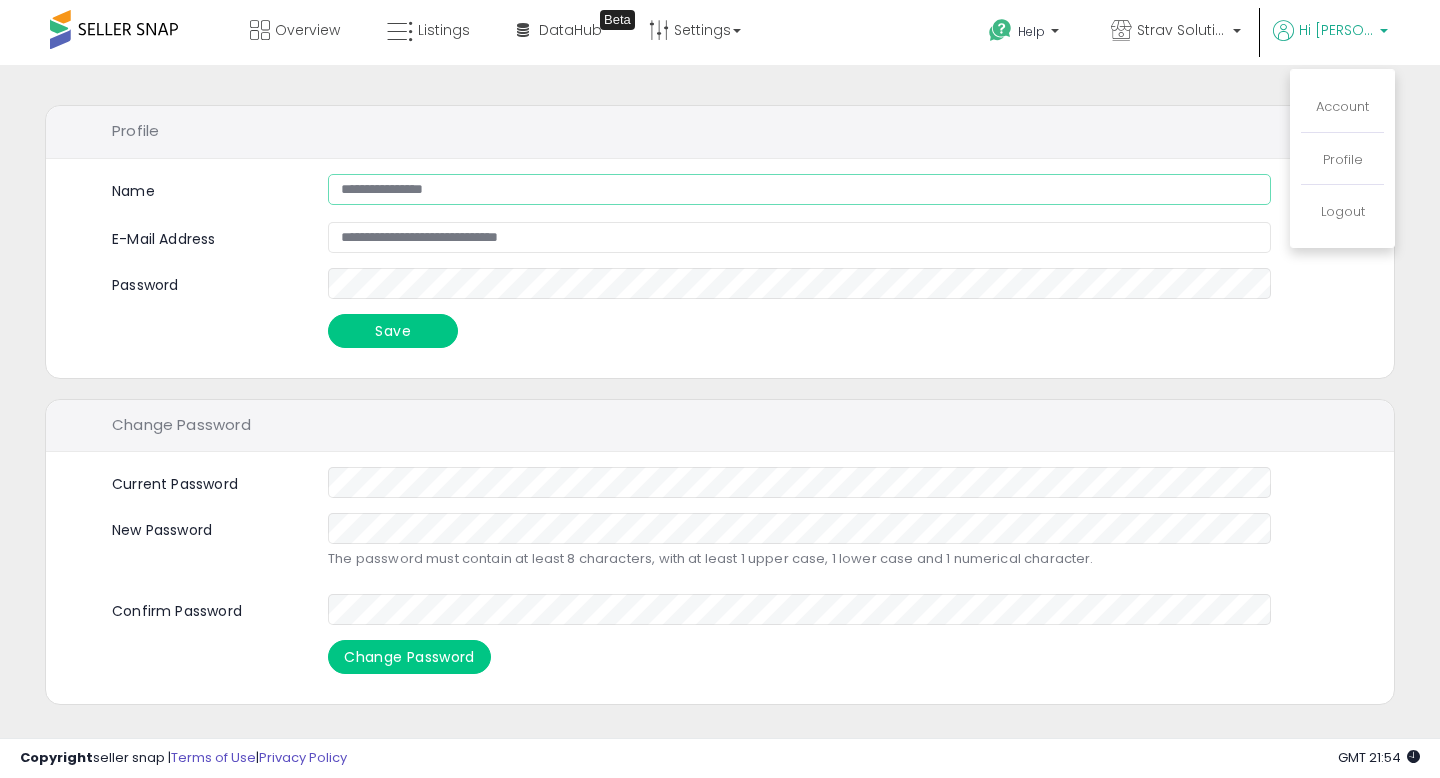 click on "**********" at bounding box center (799, 189) 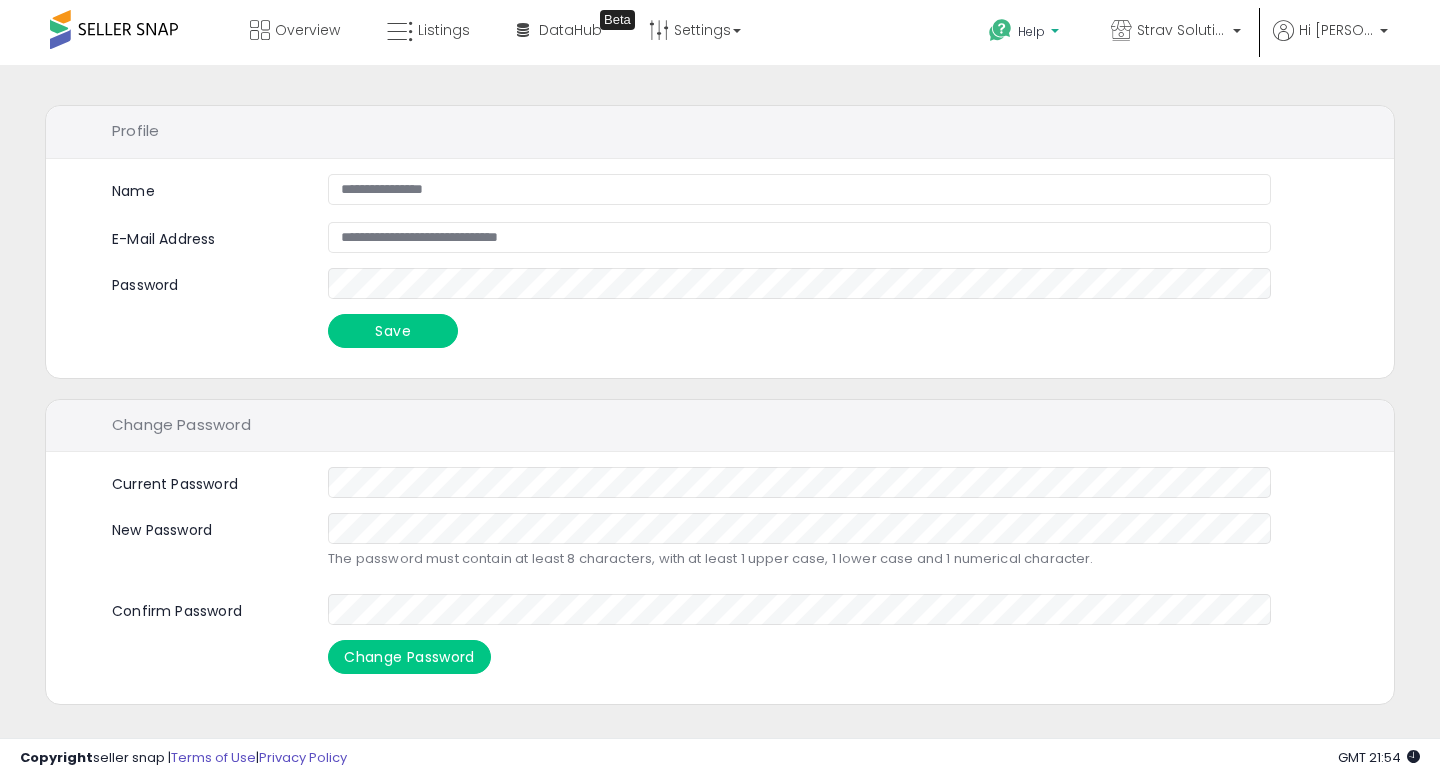 click on "Help" at bounding box center (1026, 34) 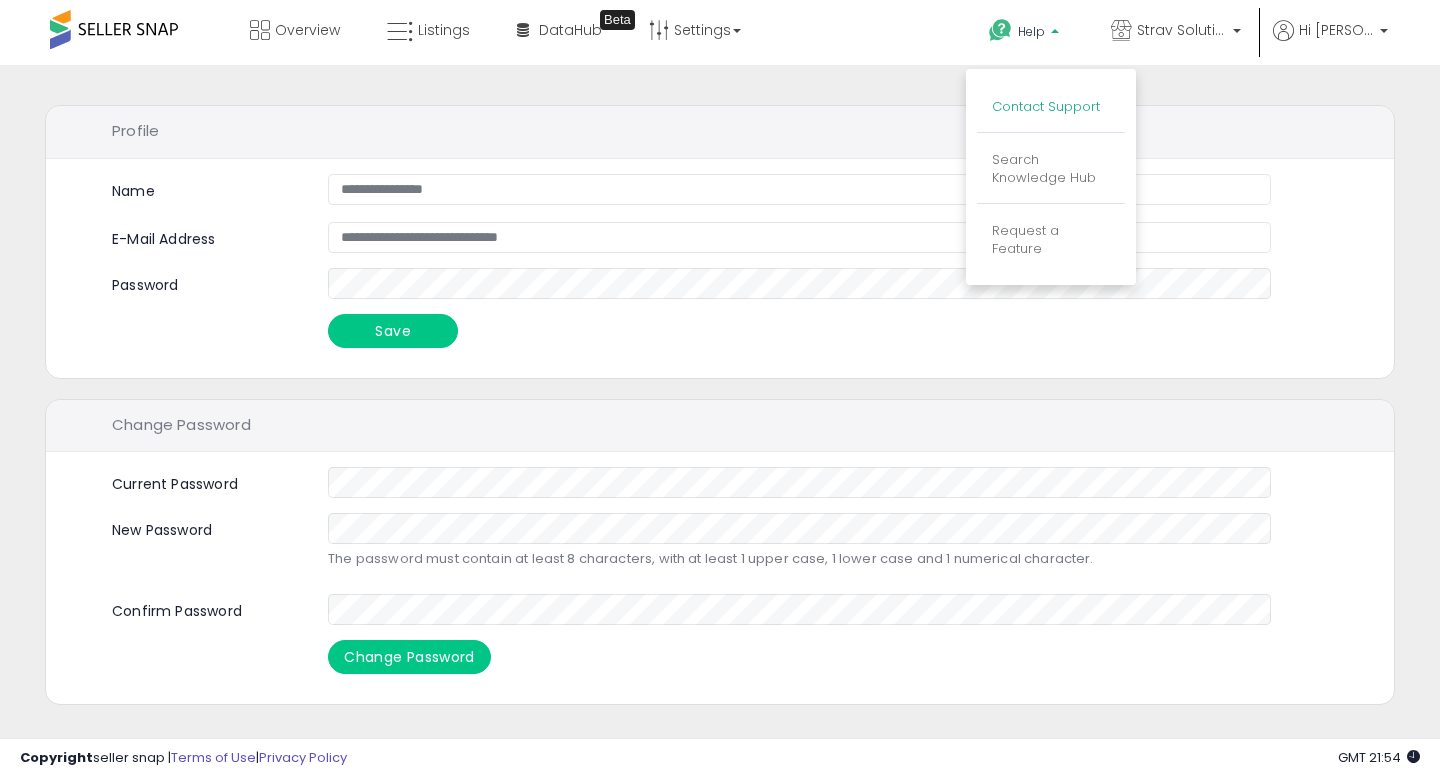 click on "Contact Support" at bounding box center (1046, 106) 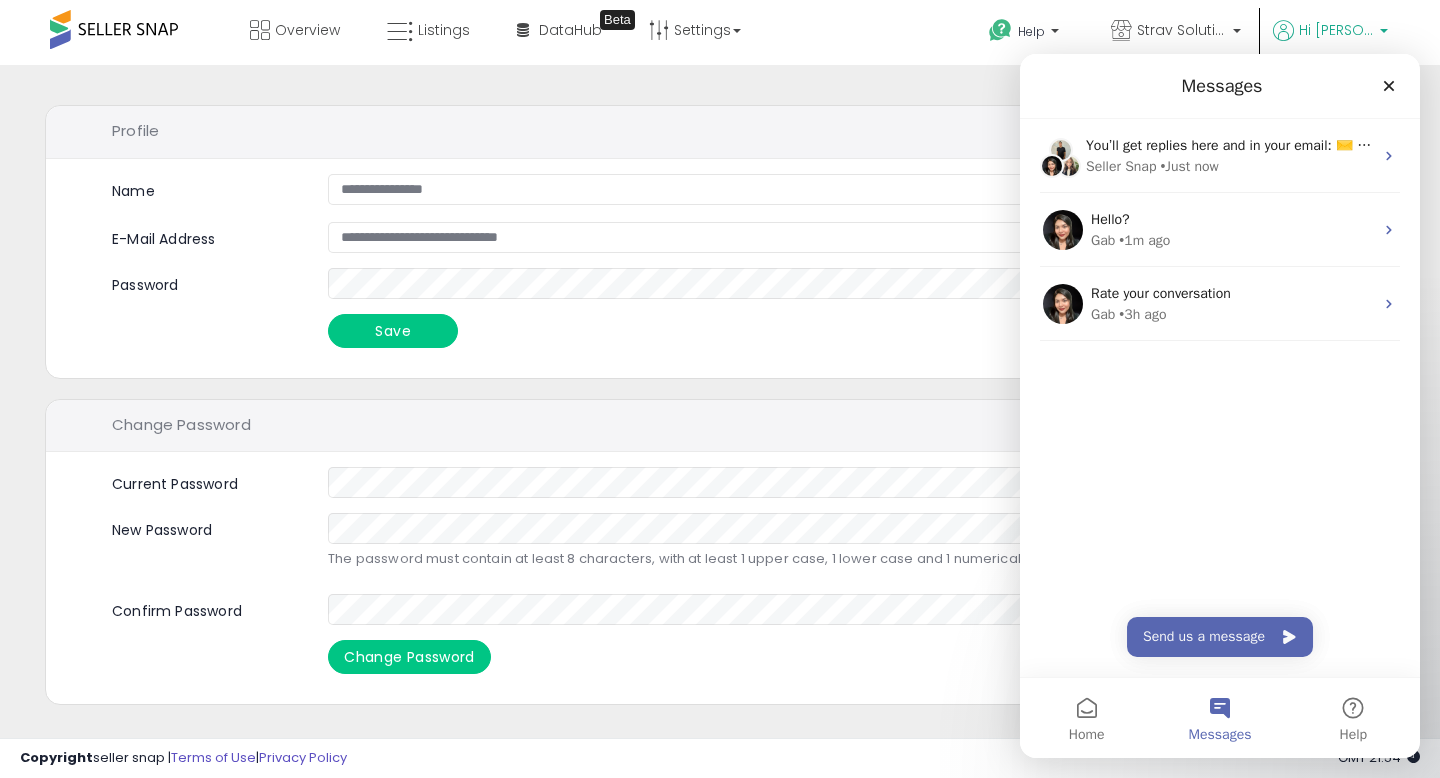 click on "Hi [PERSON_NAME]" at bounding box center [1336, 30] 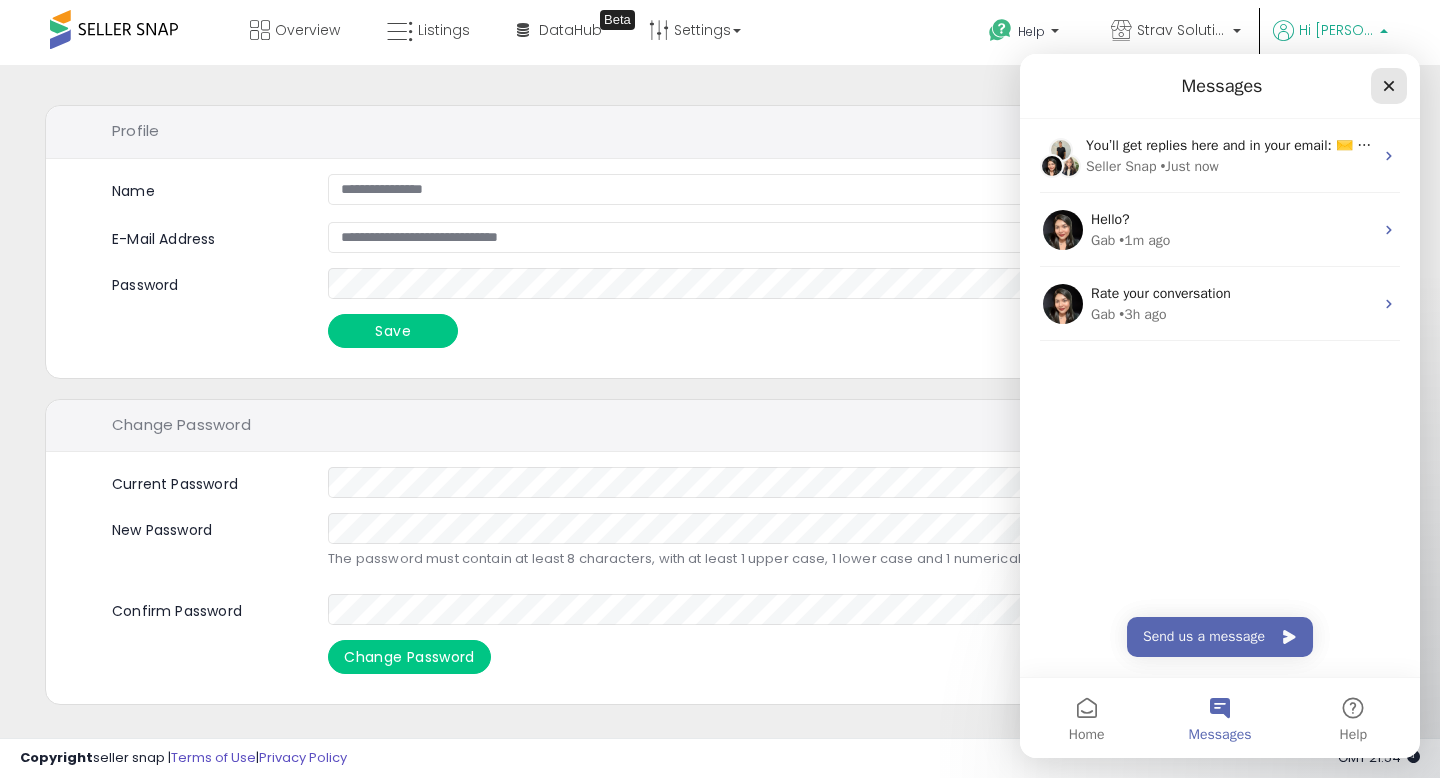click at bounding box center (1389, 86) 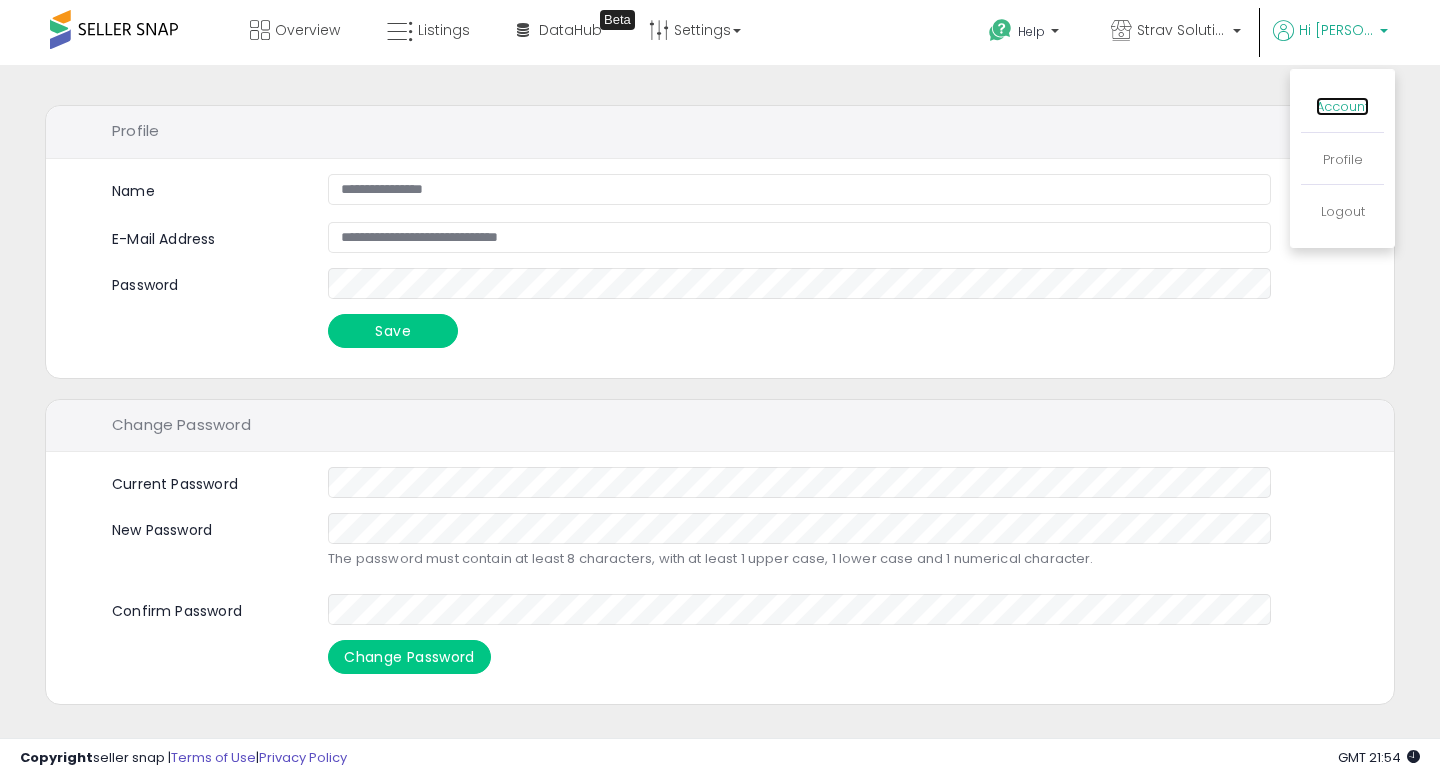 click on "Account" at bounding box center (1342, 106) 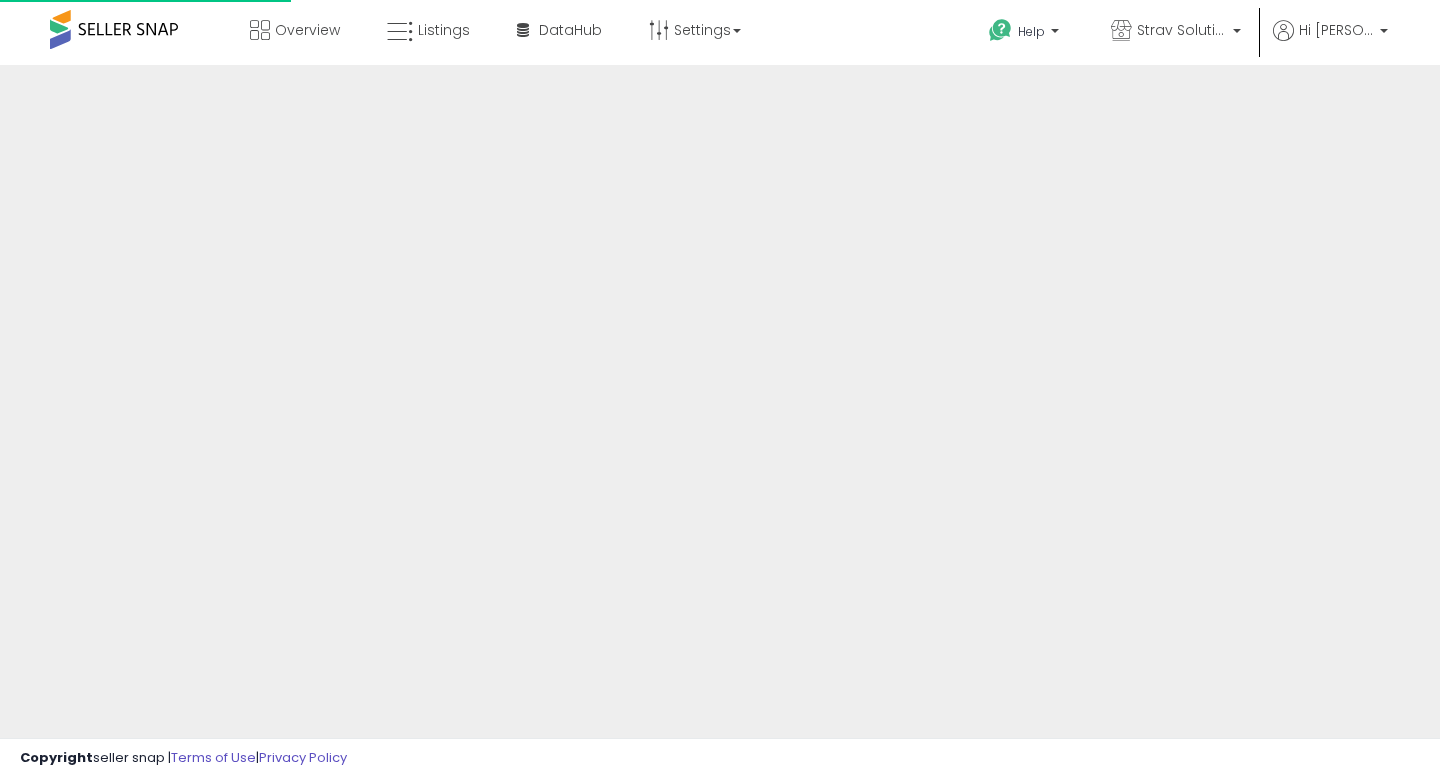 scroll, scrollTop: 0, scrollLeft: 0, axis: both 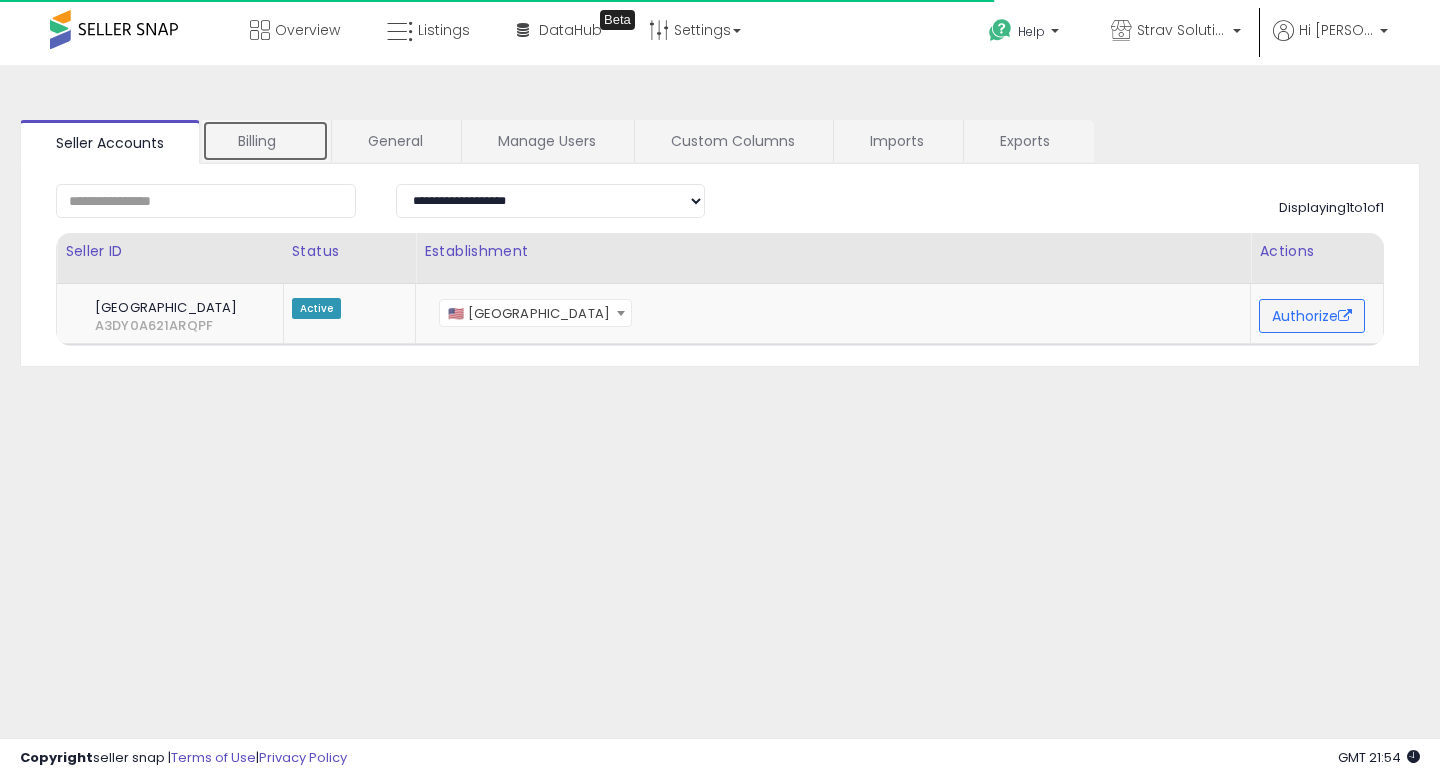 click on "Billing" at bounding box center (265, 141) 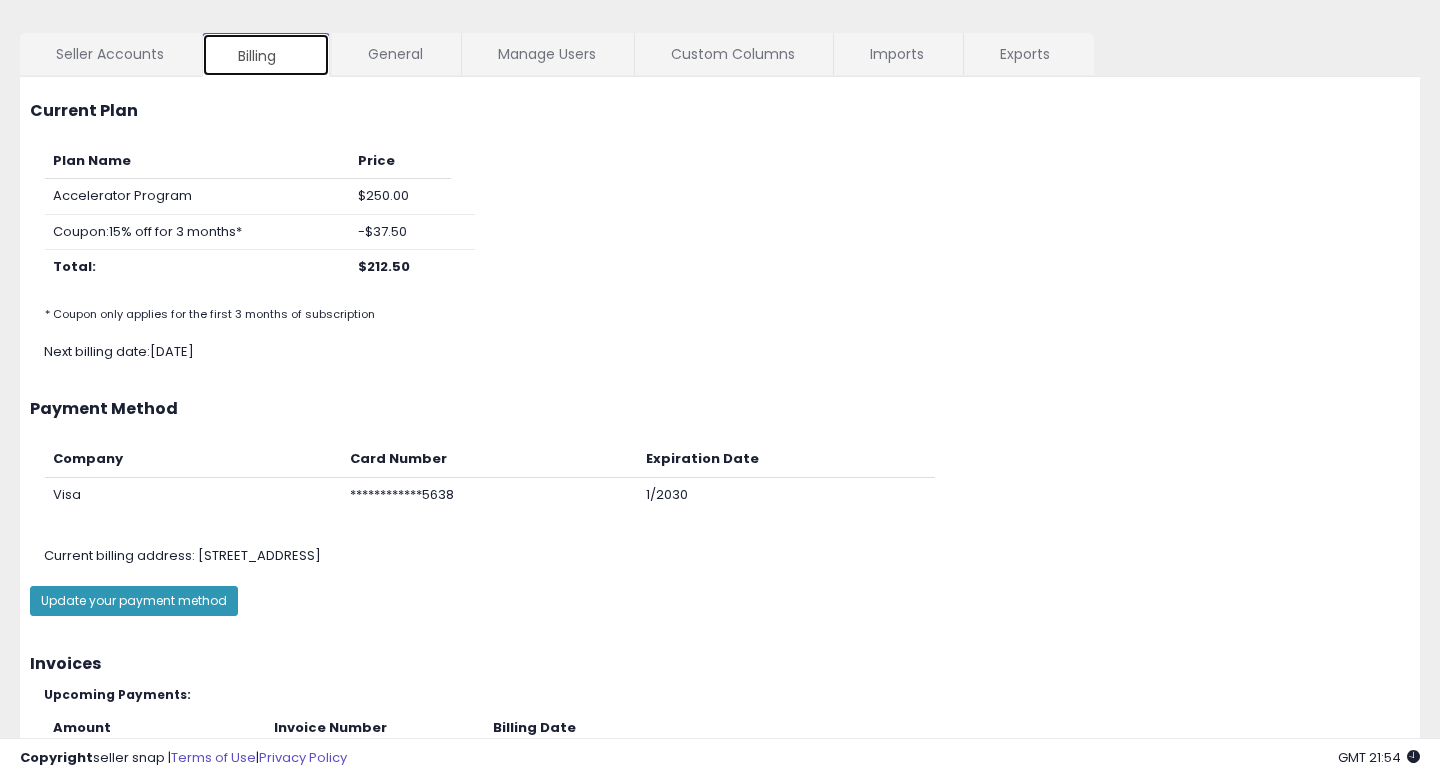 scroll, scrollTop: 77, scrollLeft: 0, axis: vertical 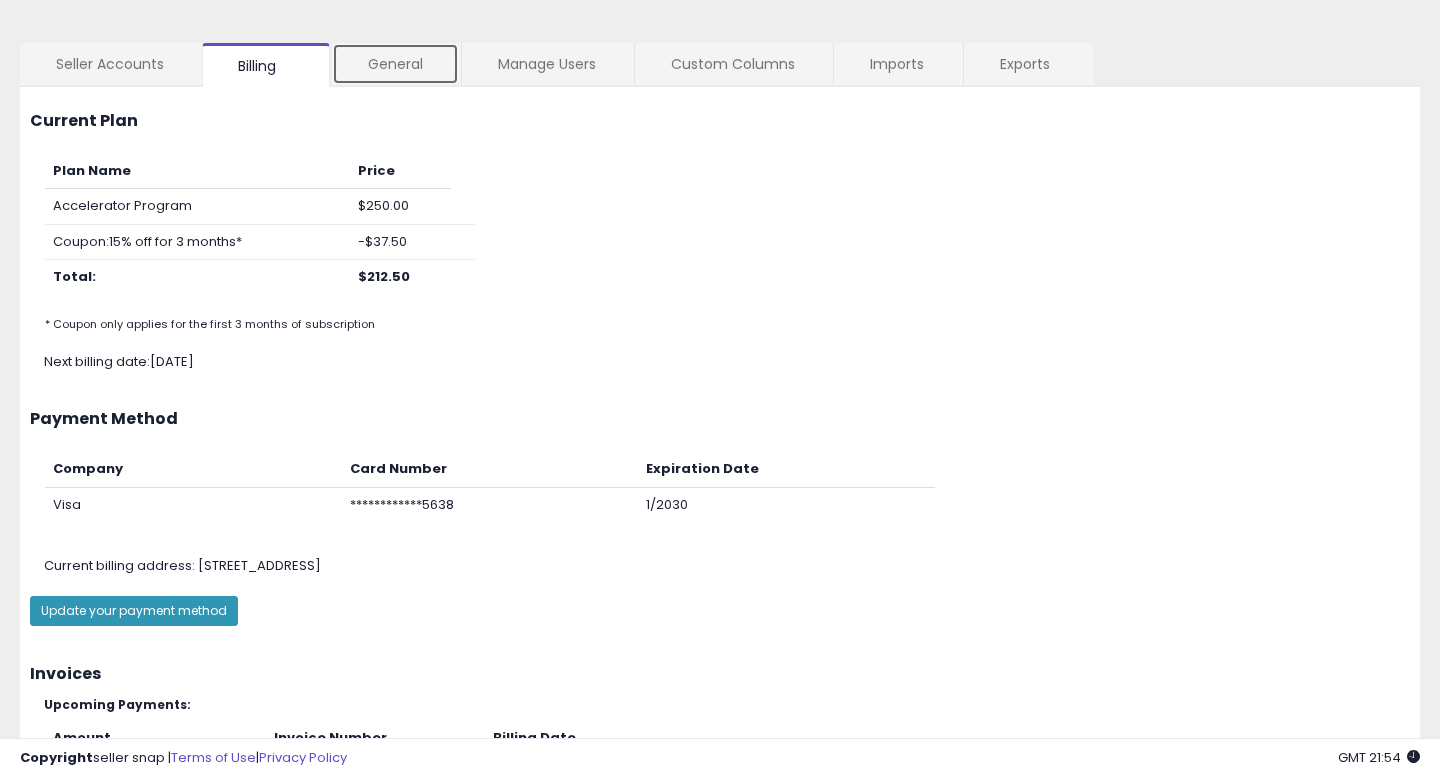 click on "General" at bounding box center (395, 64) 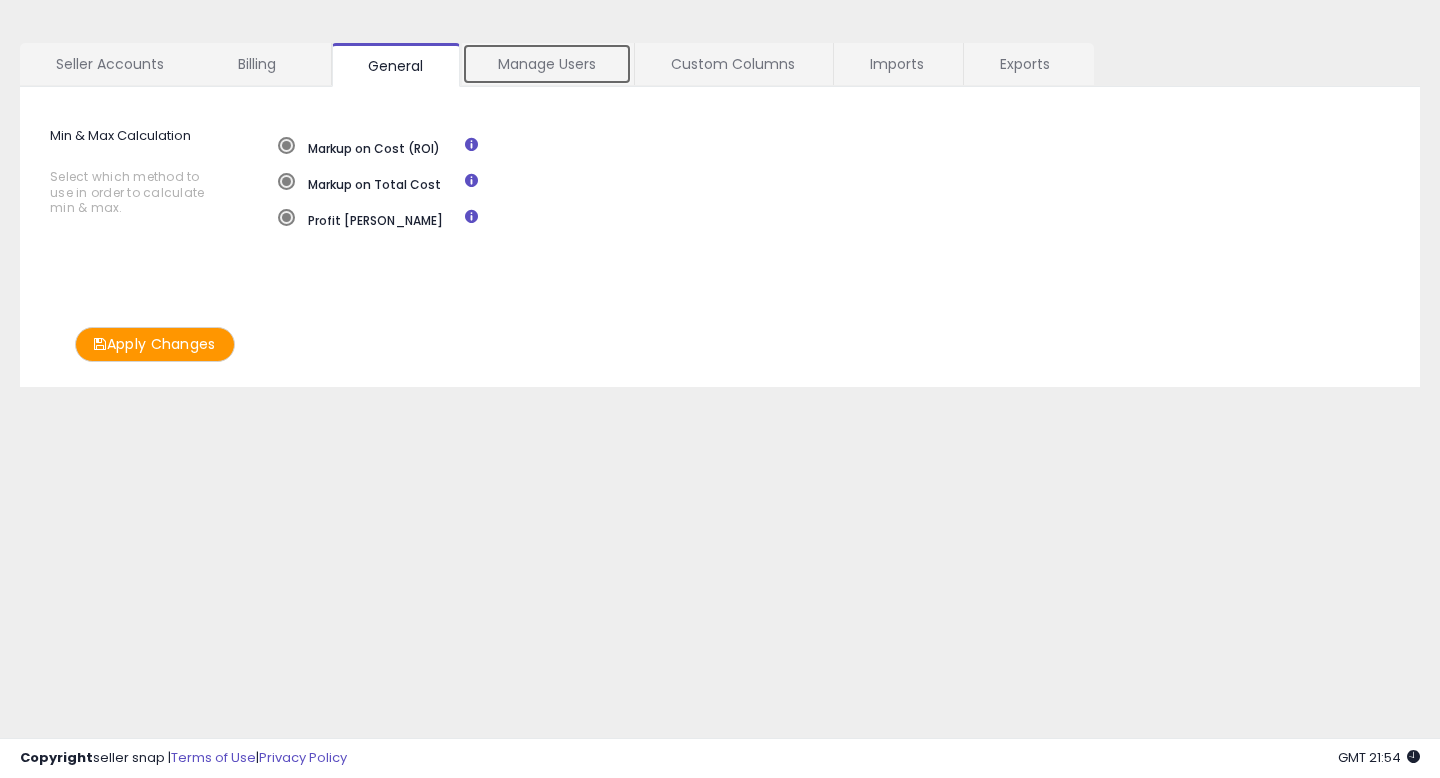 click on "Manage Users" at bounding box center (547, 64) 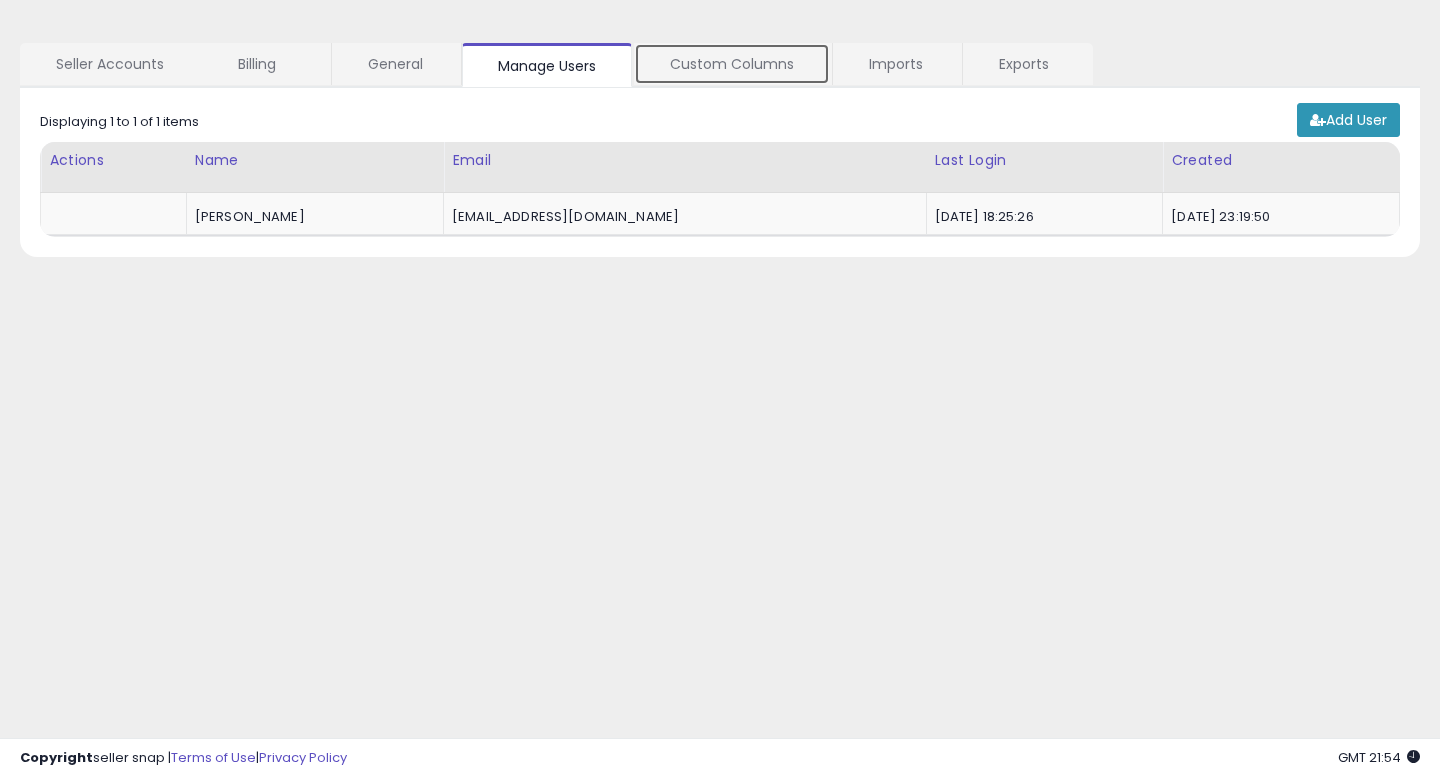 click on "Custom Columns" at bounding box center [732, 64] 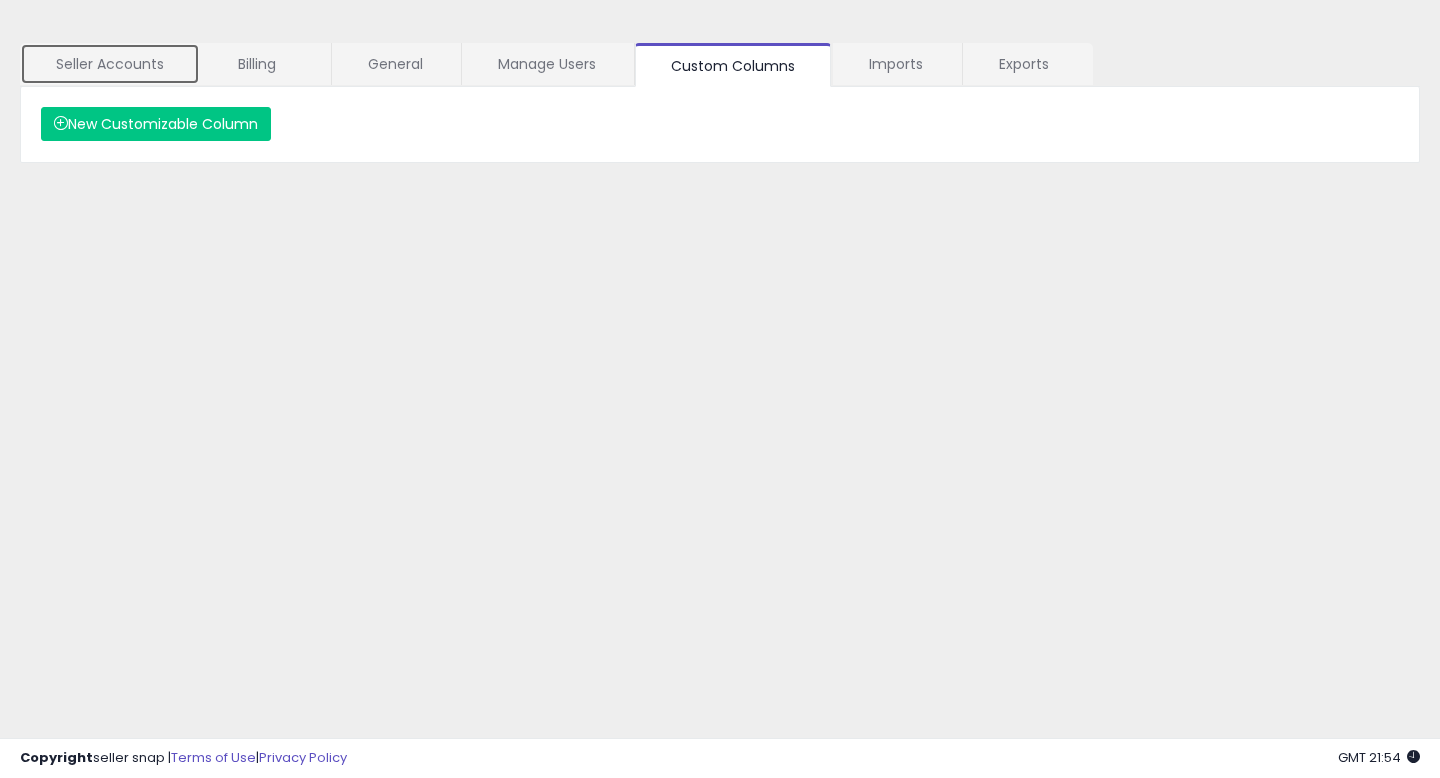 click on "Seller Accounts" at bounding box center (110, 64) 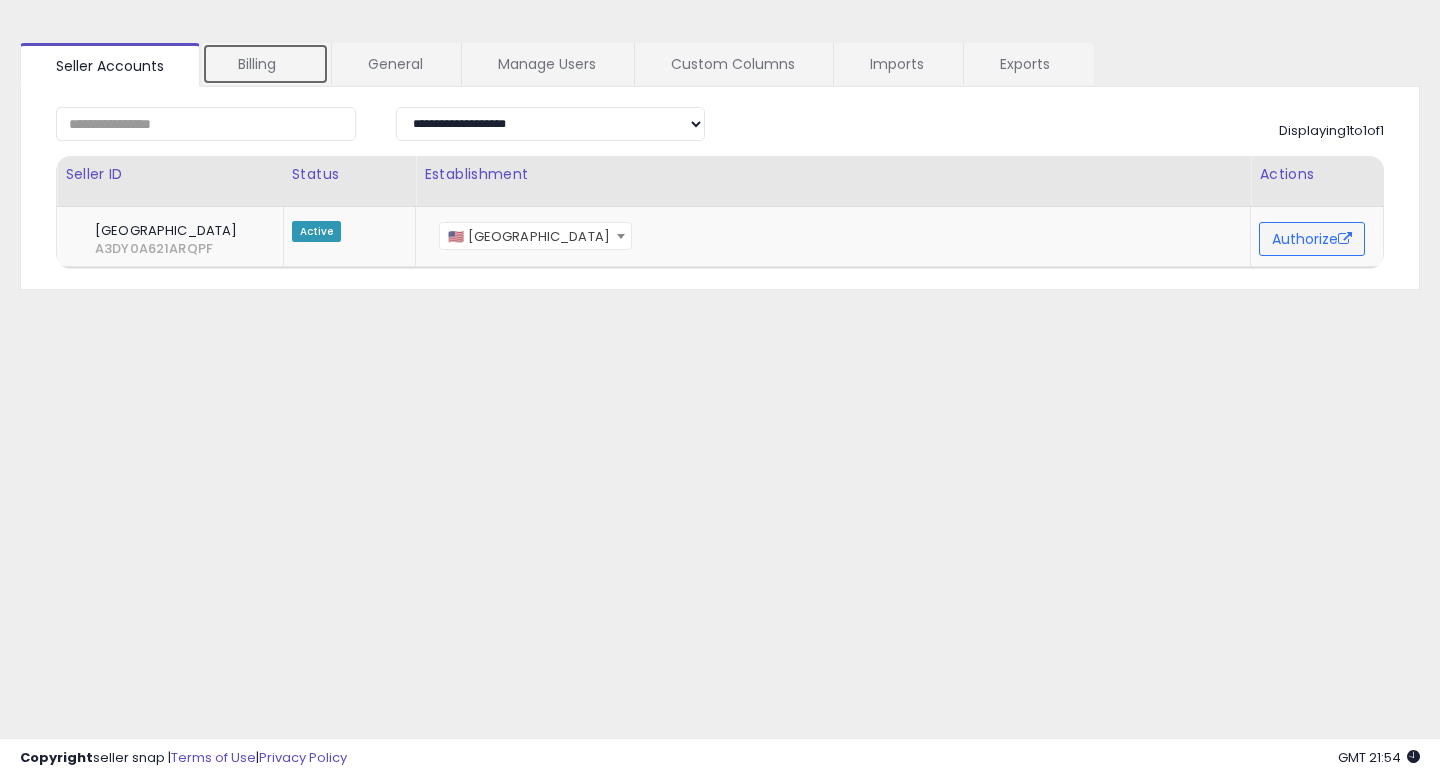click on "Billing" at bounding box center (265, 64) 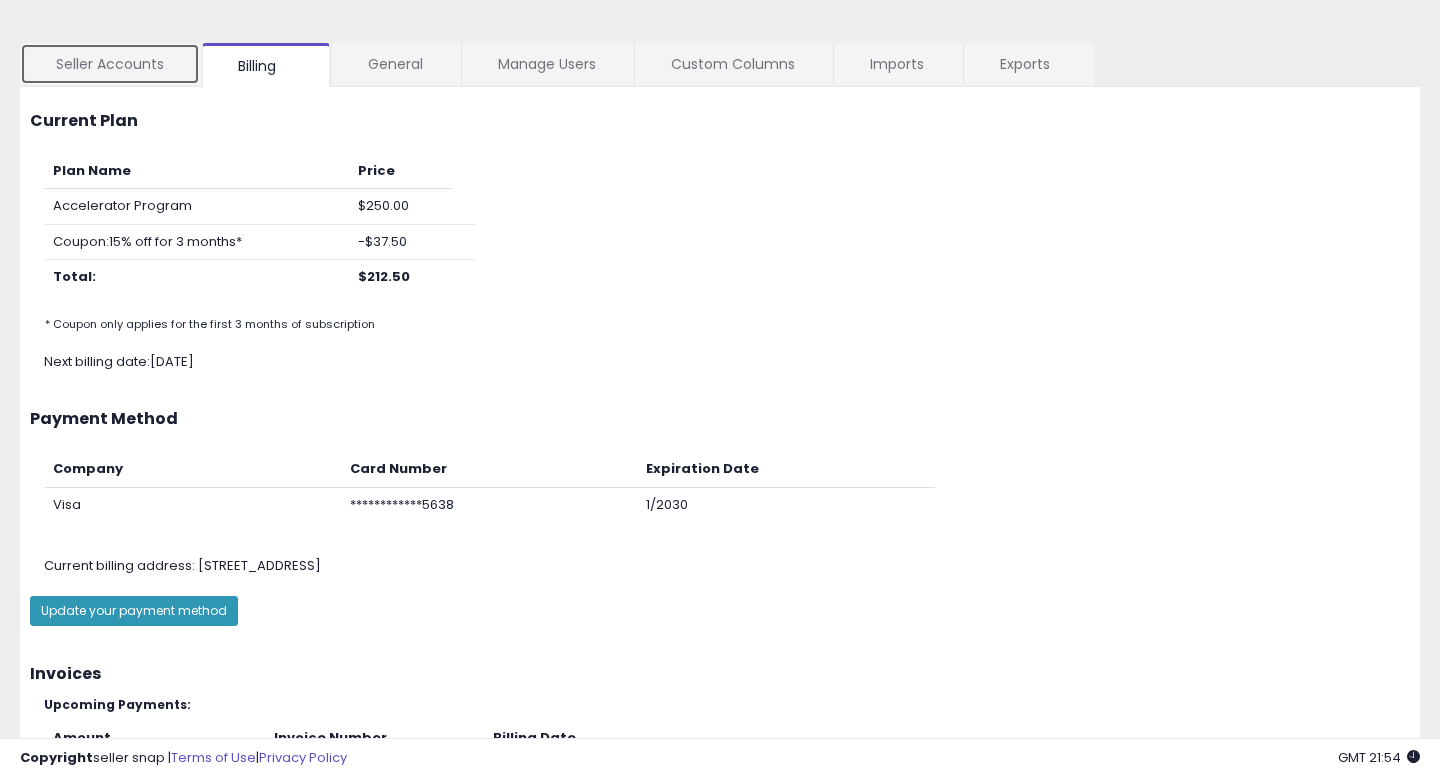 click on "Seller Accounts" at bounding box center [110, 64] 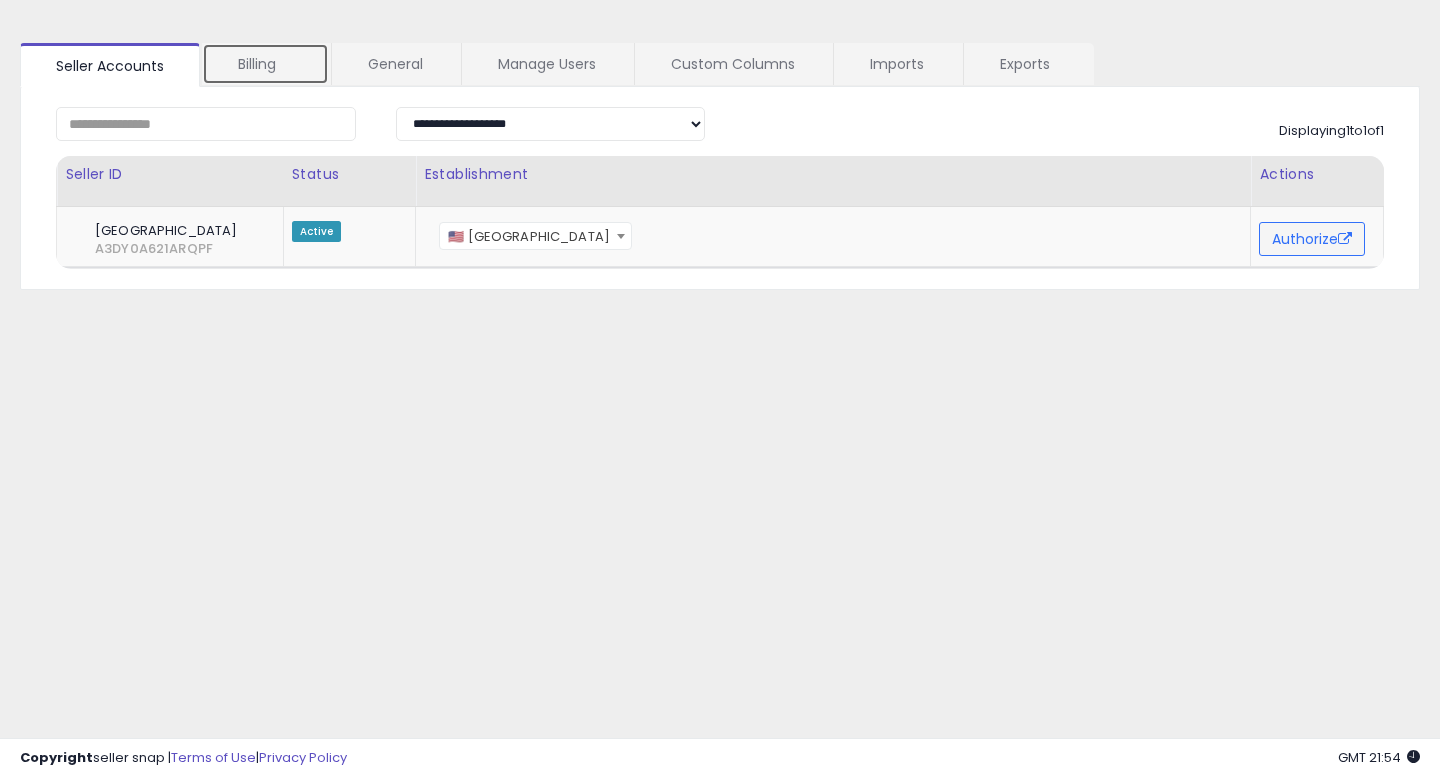 click on "Billing" at bounding box center [265, 64] 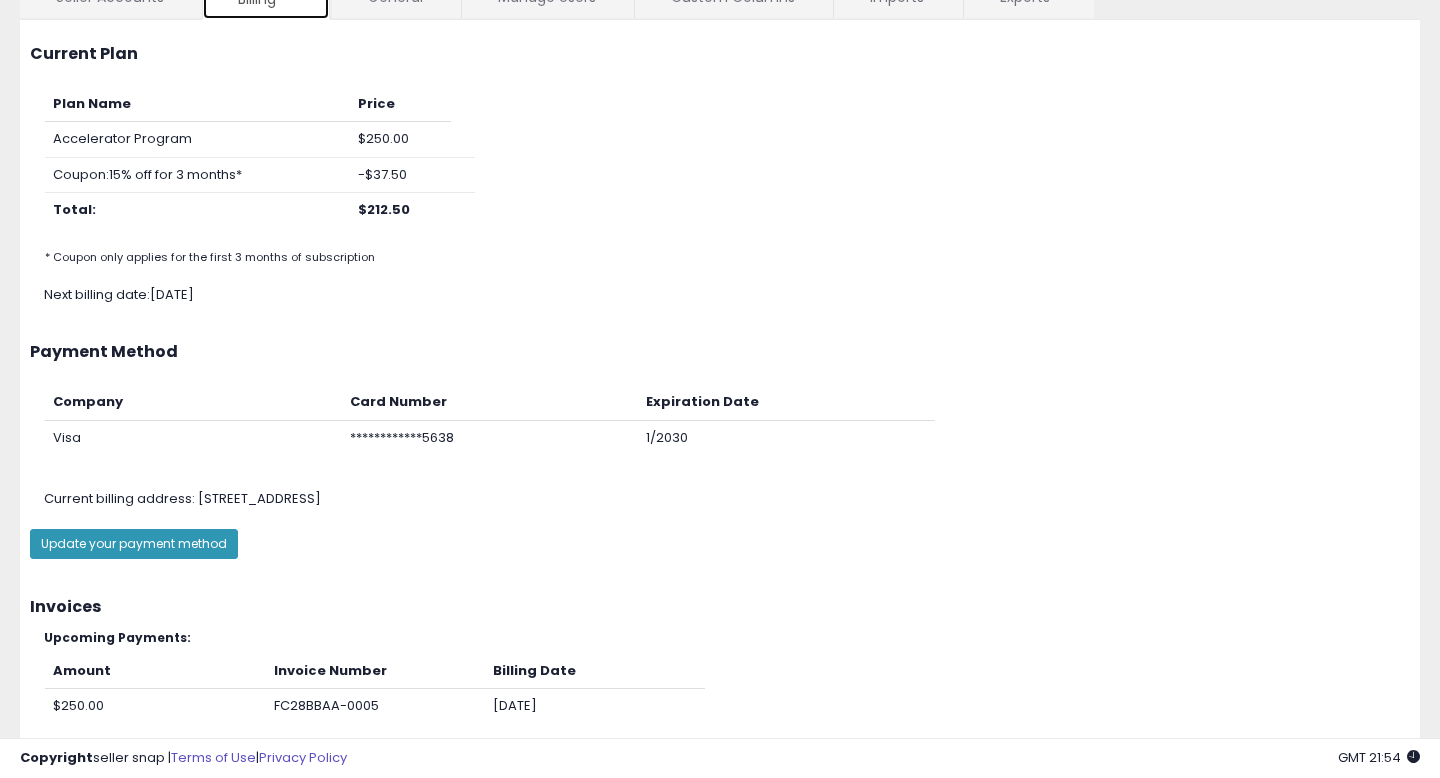 scroll, scrollTop: 0, scrollLeft: 0, axis: both 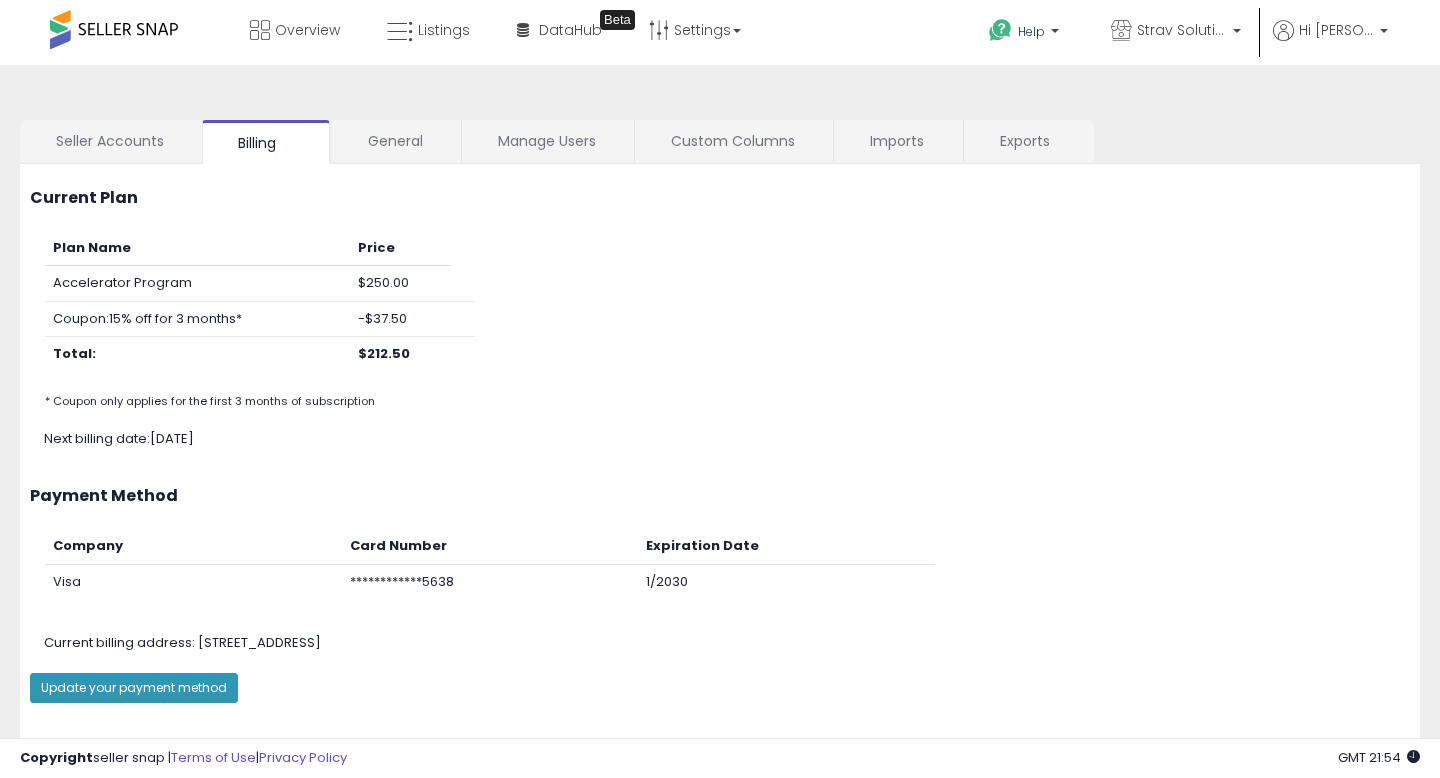 click at bounding box center (114, 29) 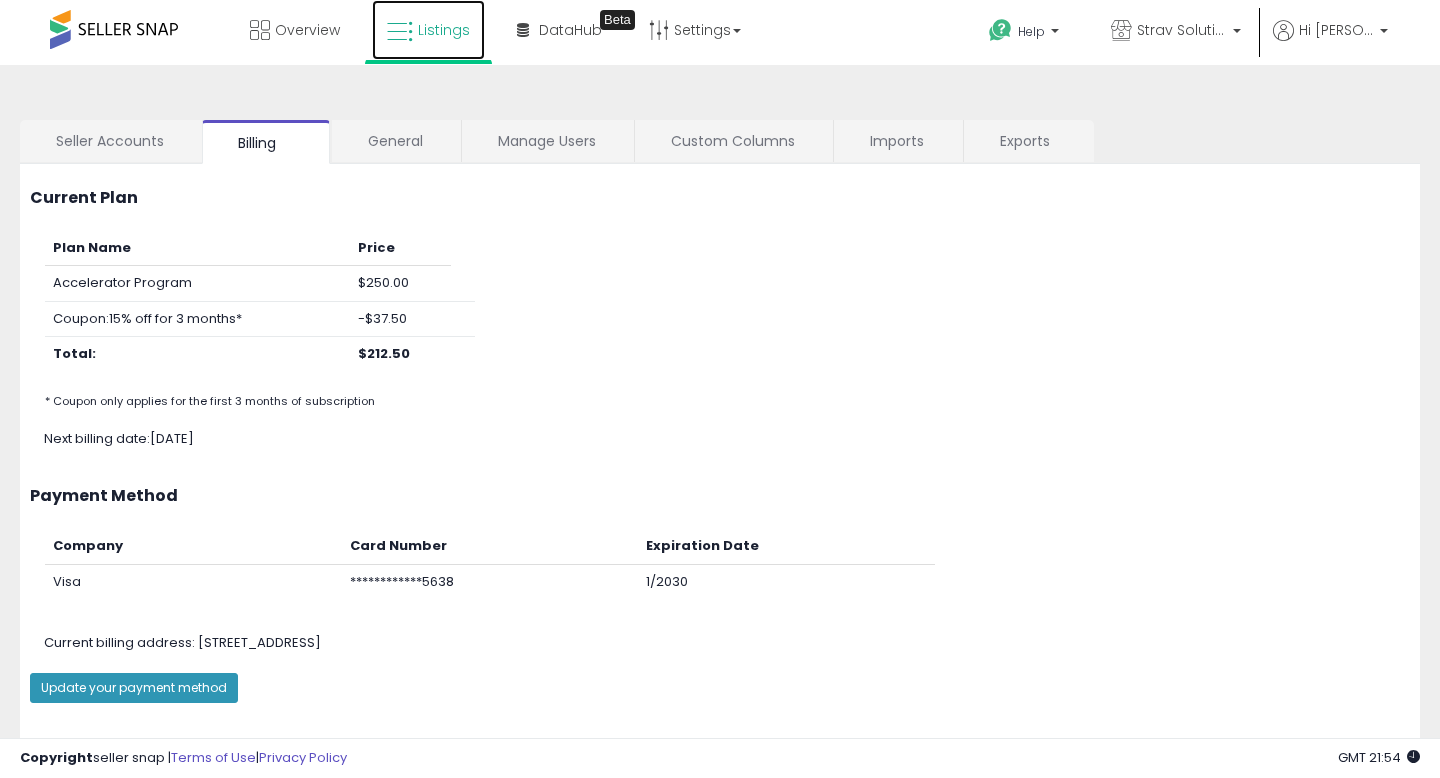 click on "Listings" at bounding box center [428, 30] 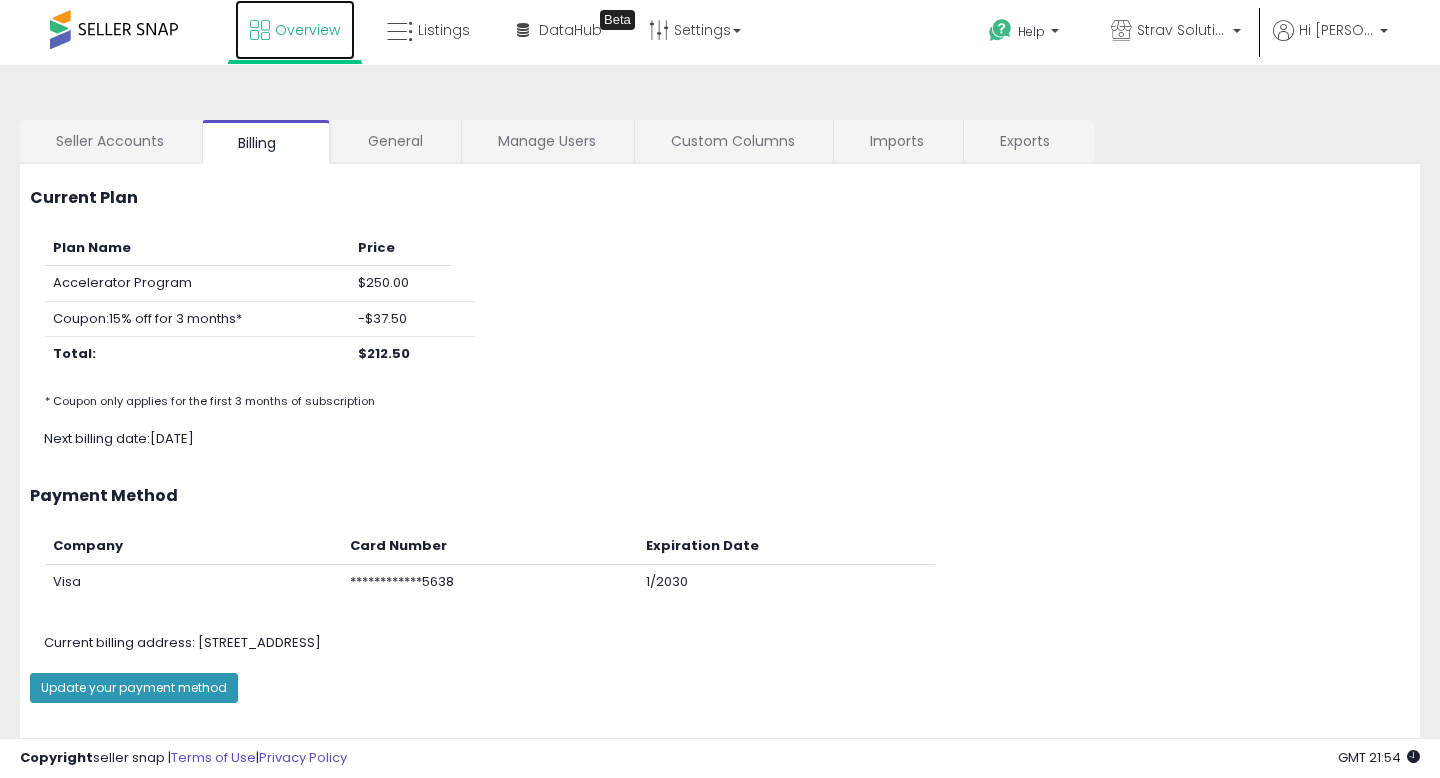 click on "Overview" at bounding box center [295, 30] 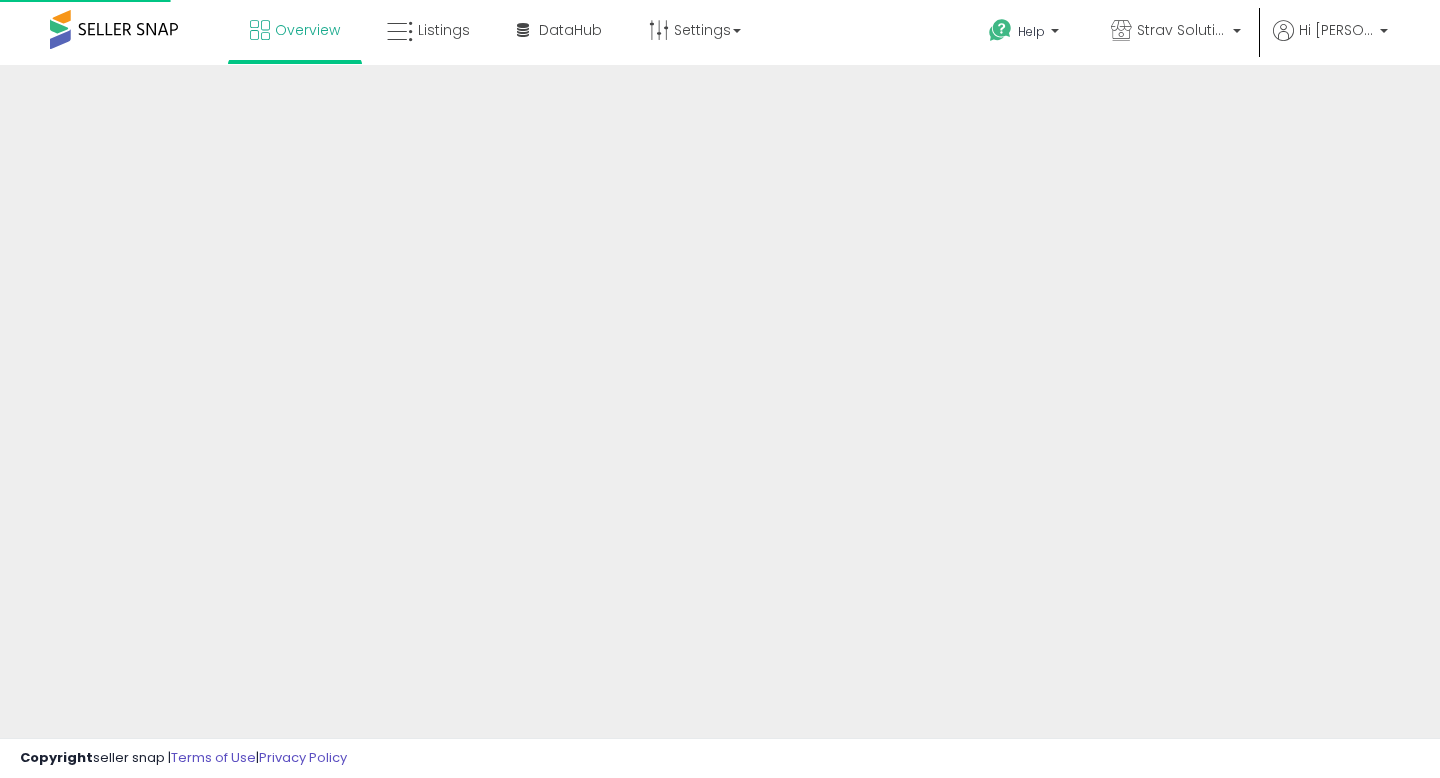 scroll, scrollTop: 0, scrollLeft: 0, axis: both 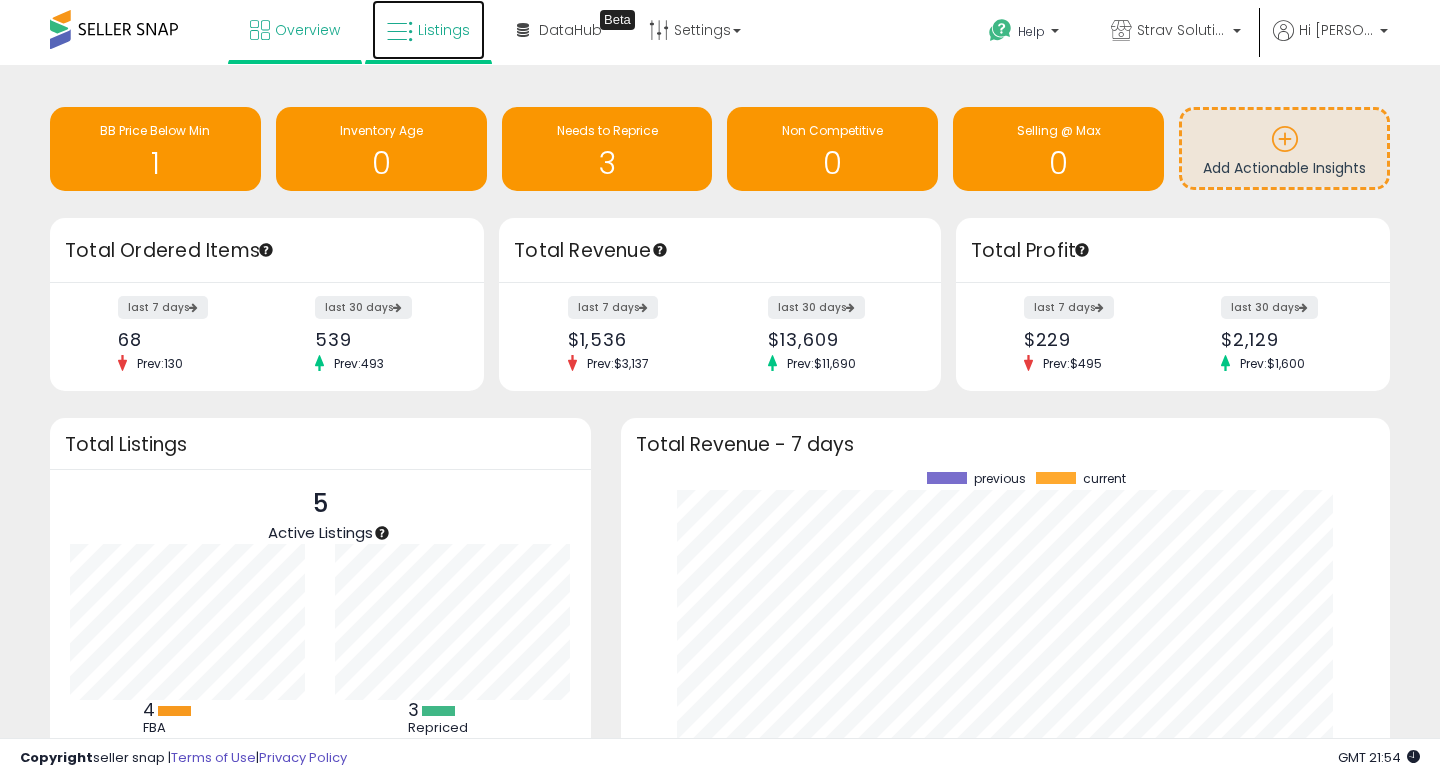 click on "Listings" at bounding box center [428, 30] 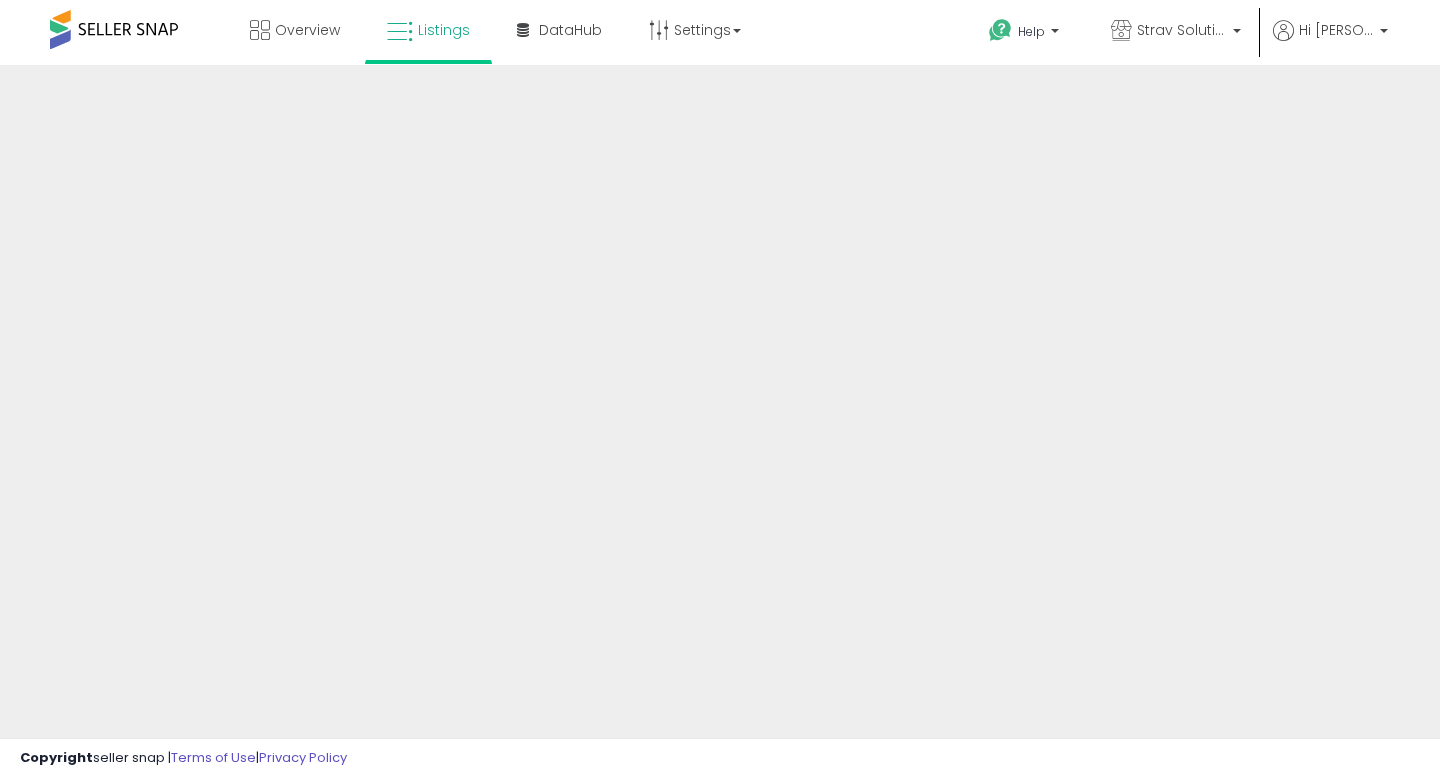 scroll, scrollTop: 0, scrollLeft: 0, axis: both 